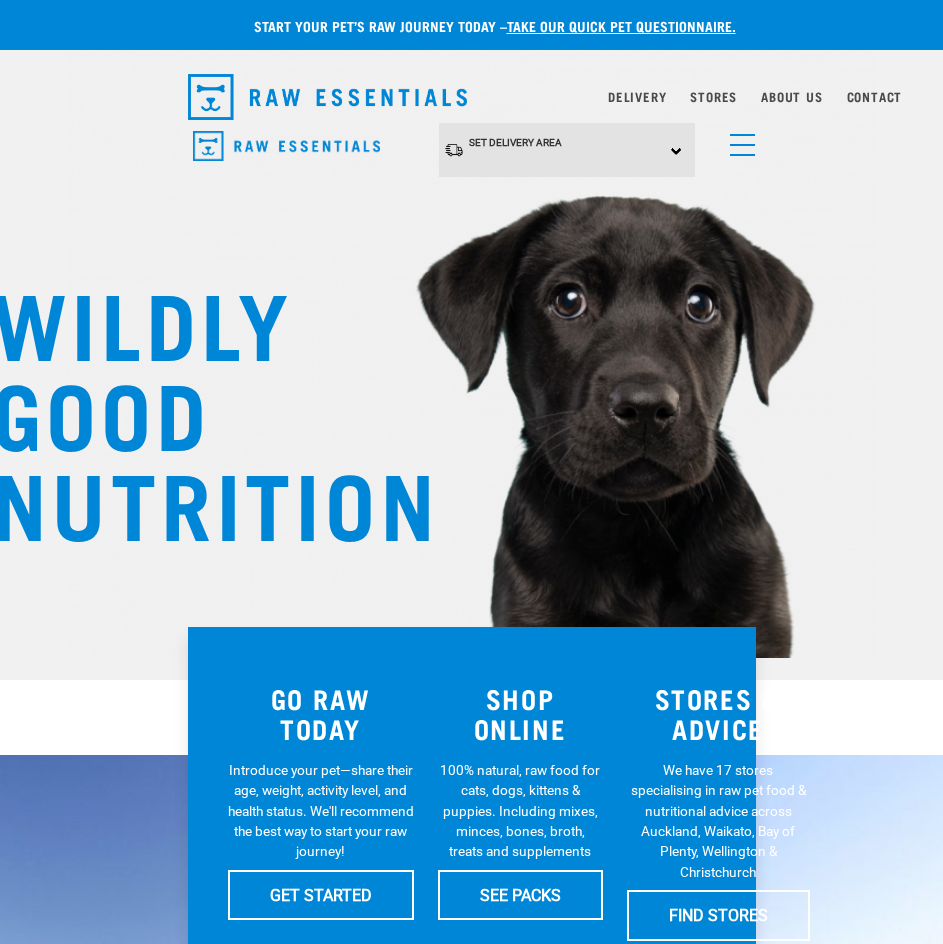 scroll, scrollTop: 0, scrollLeft: 0, axis: both 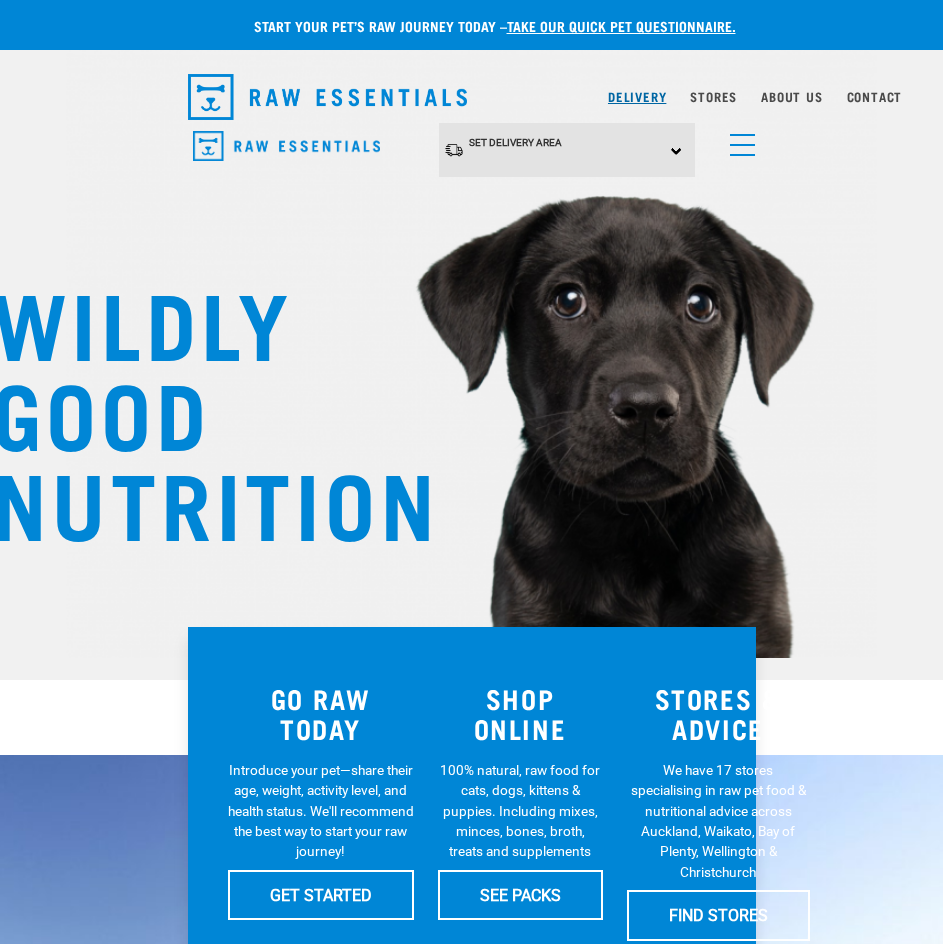 click on "Delivery" at bounding box center (637, 96) 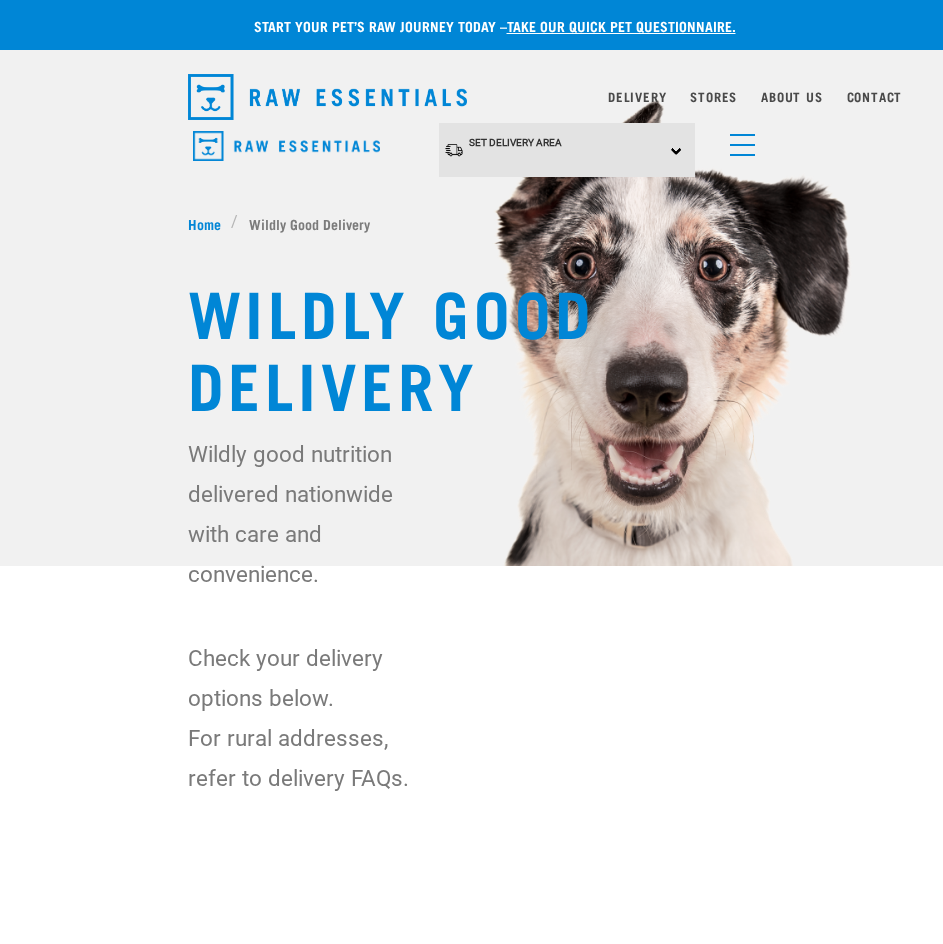 scroll, scrollTop: 0, scrollLeft: 0, axis: both 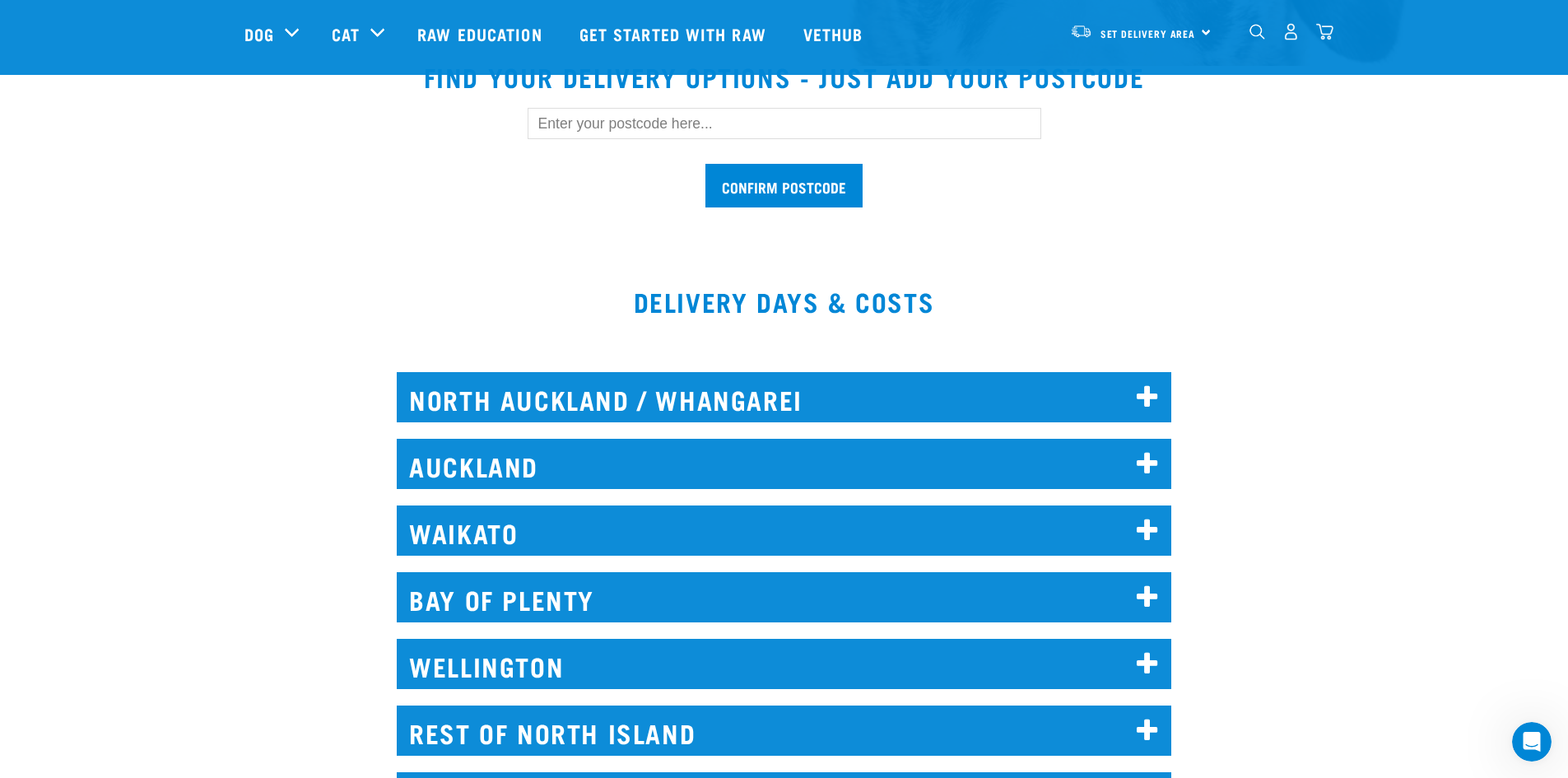 click on "NORTH AUCKLAND / WHANGAREI" at bounding box center (784, 397) 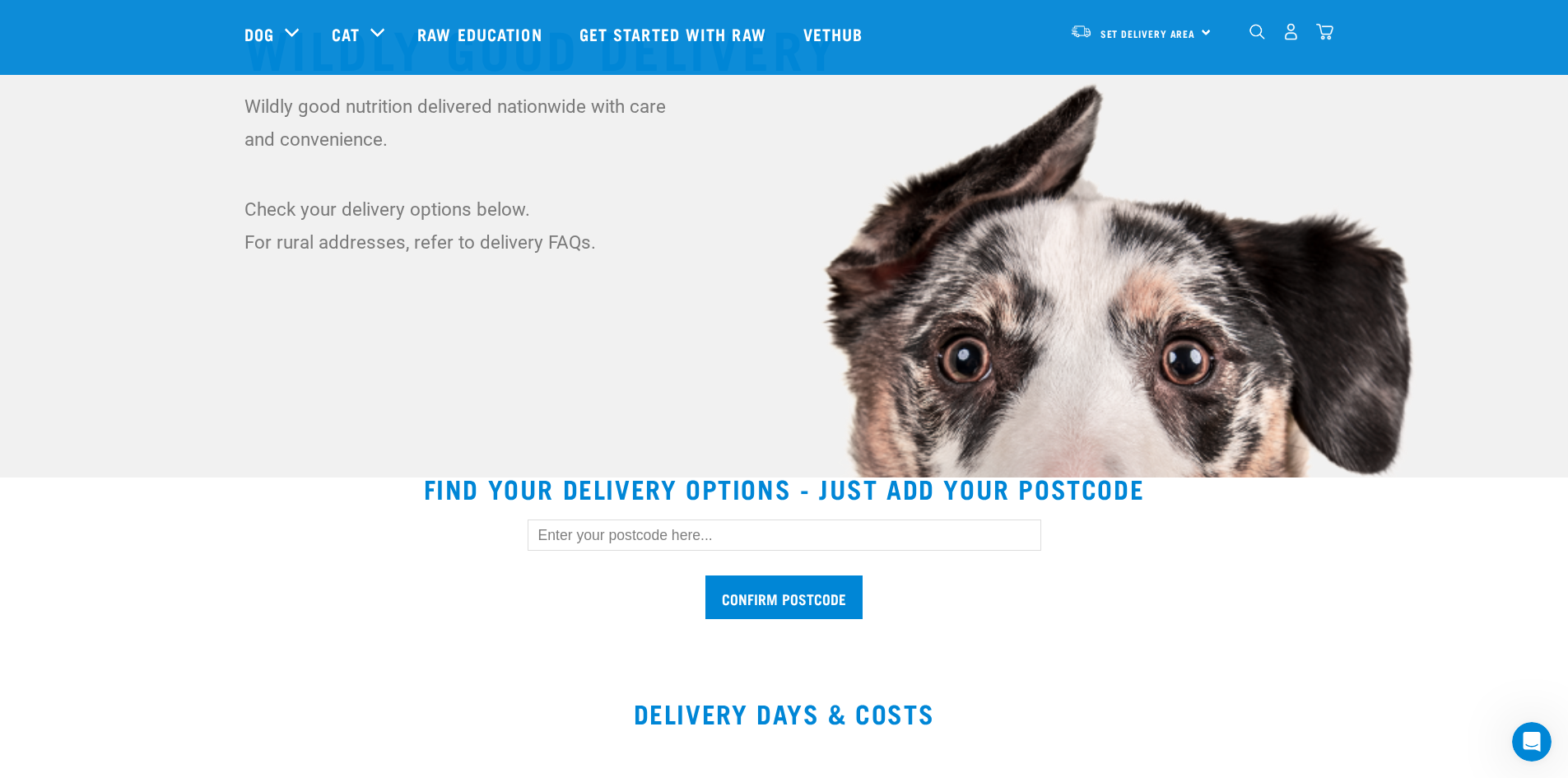 scroll, scrollTop: 0, scrollLeft: 0, axis: both 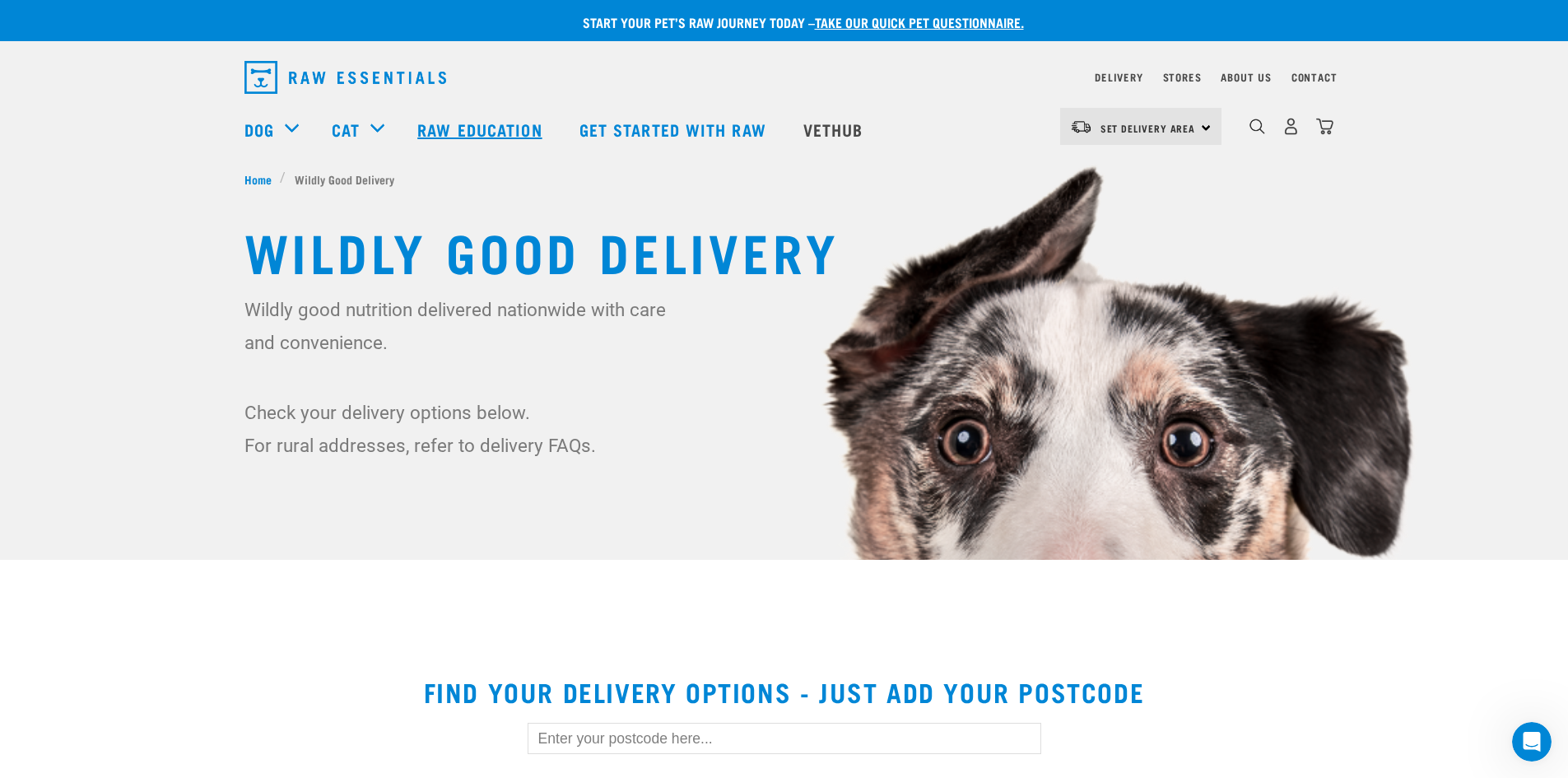 click on "Raw Education" at bounding box center (482, 129) 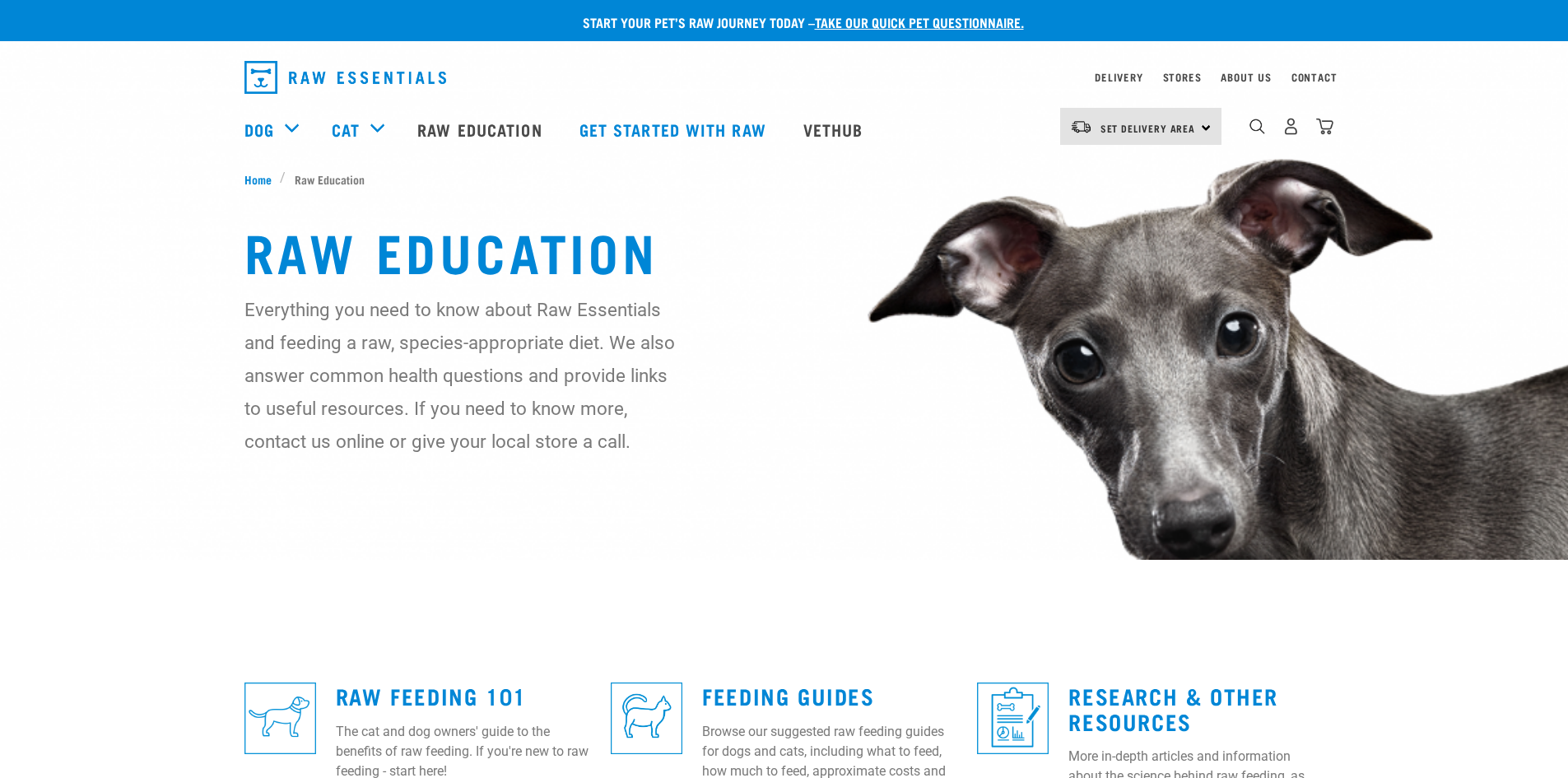 scroll, scrollTop: 0, scrollLeft: 0, axis: both 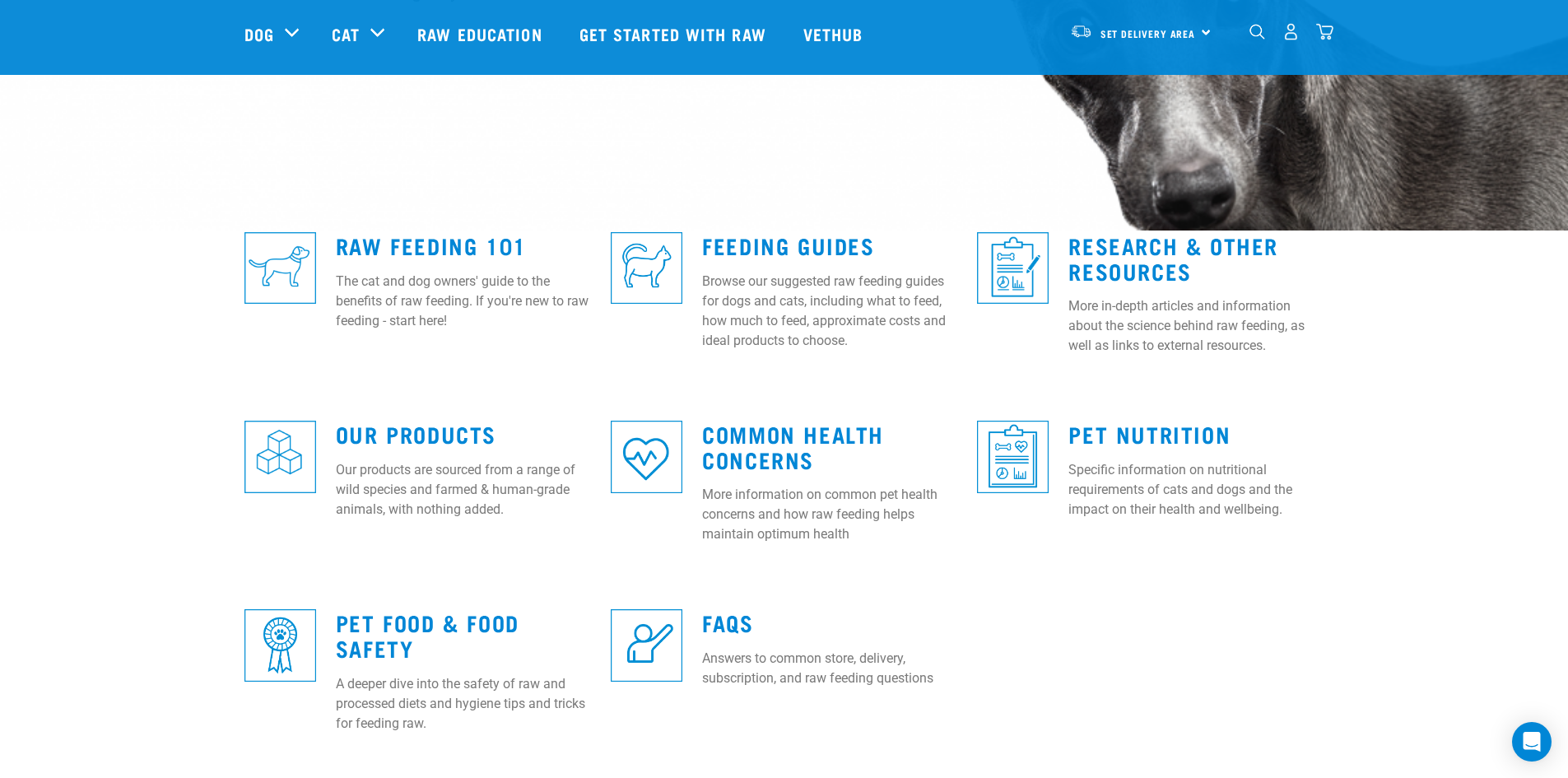 click at bounding box center (1012, 456) 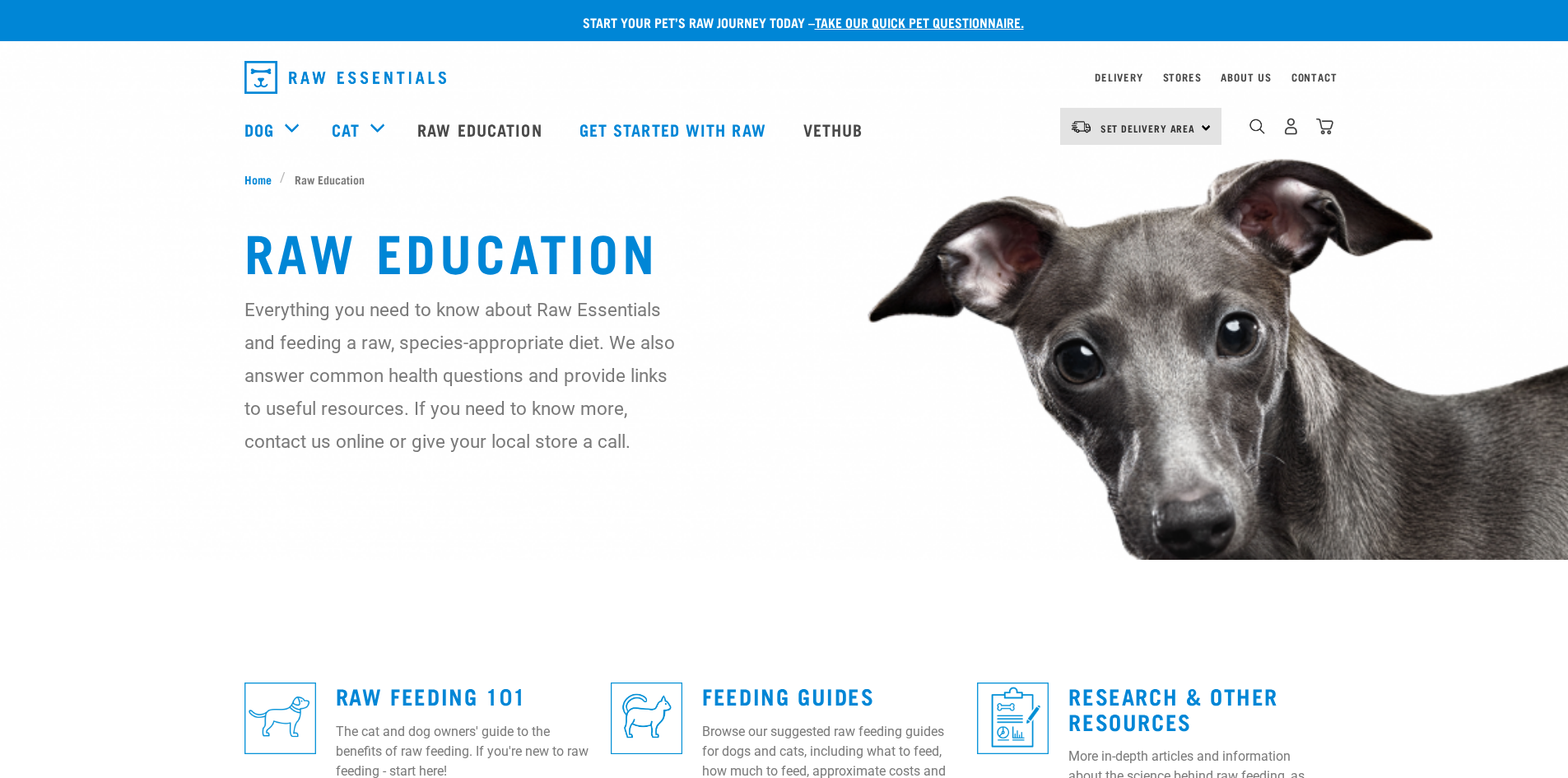 scroll, scrollTop: 0, scrollLeft: 0, axis: both 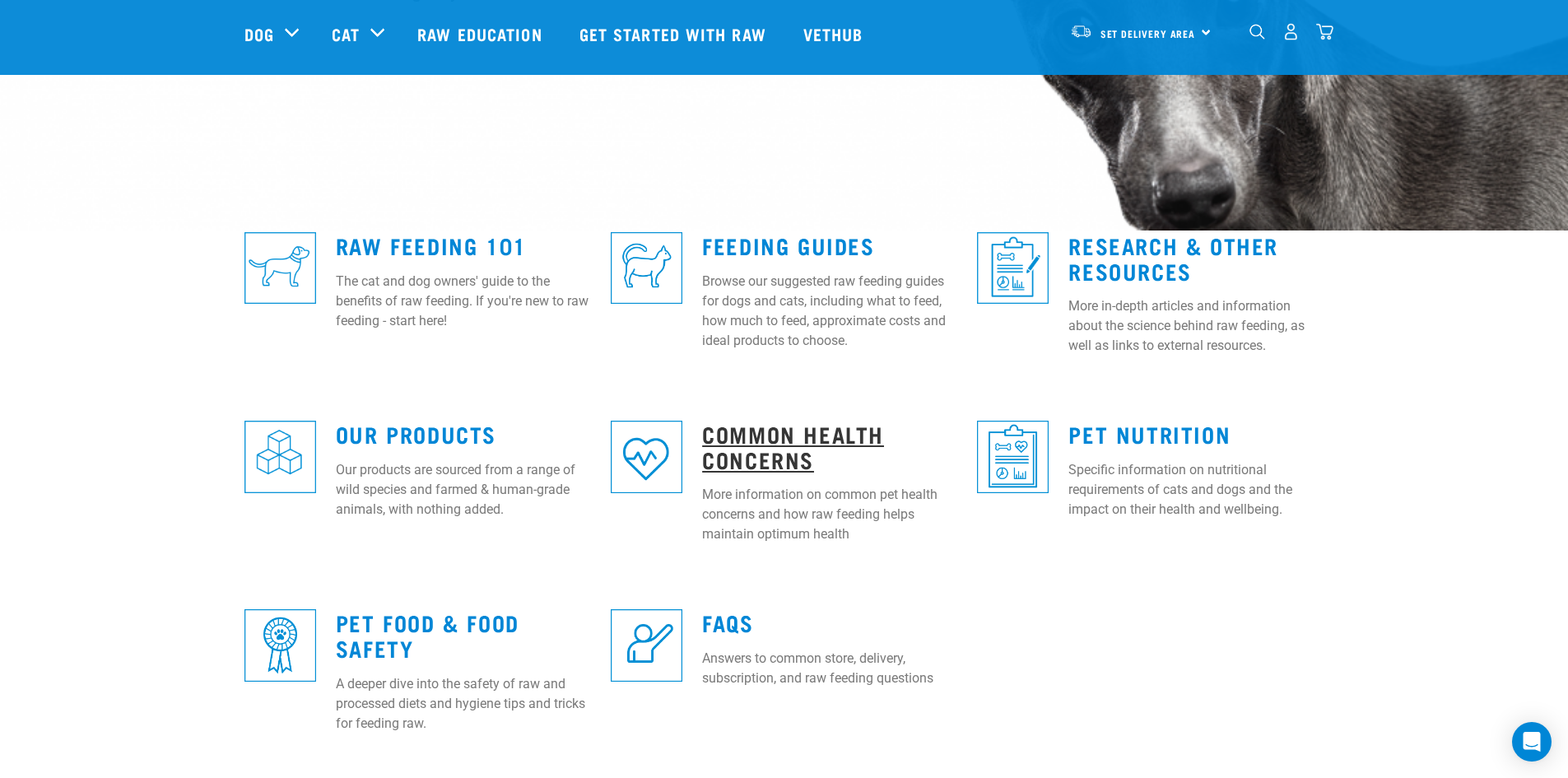 click on "Common Health Concerns" at bounding box center (793, 446) 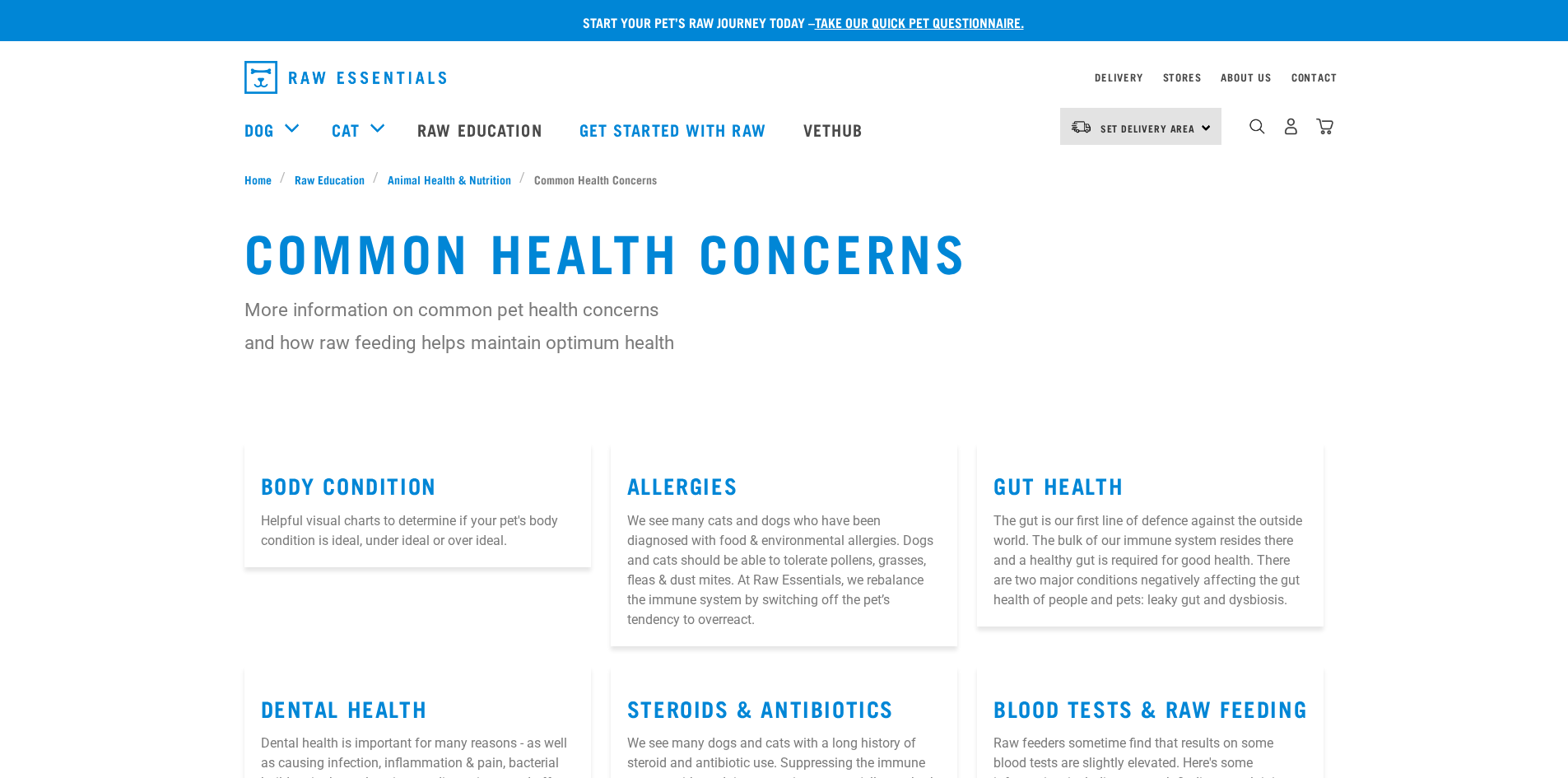 scroll, scrollTop: 0, scrollLeft: 0, axis: both 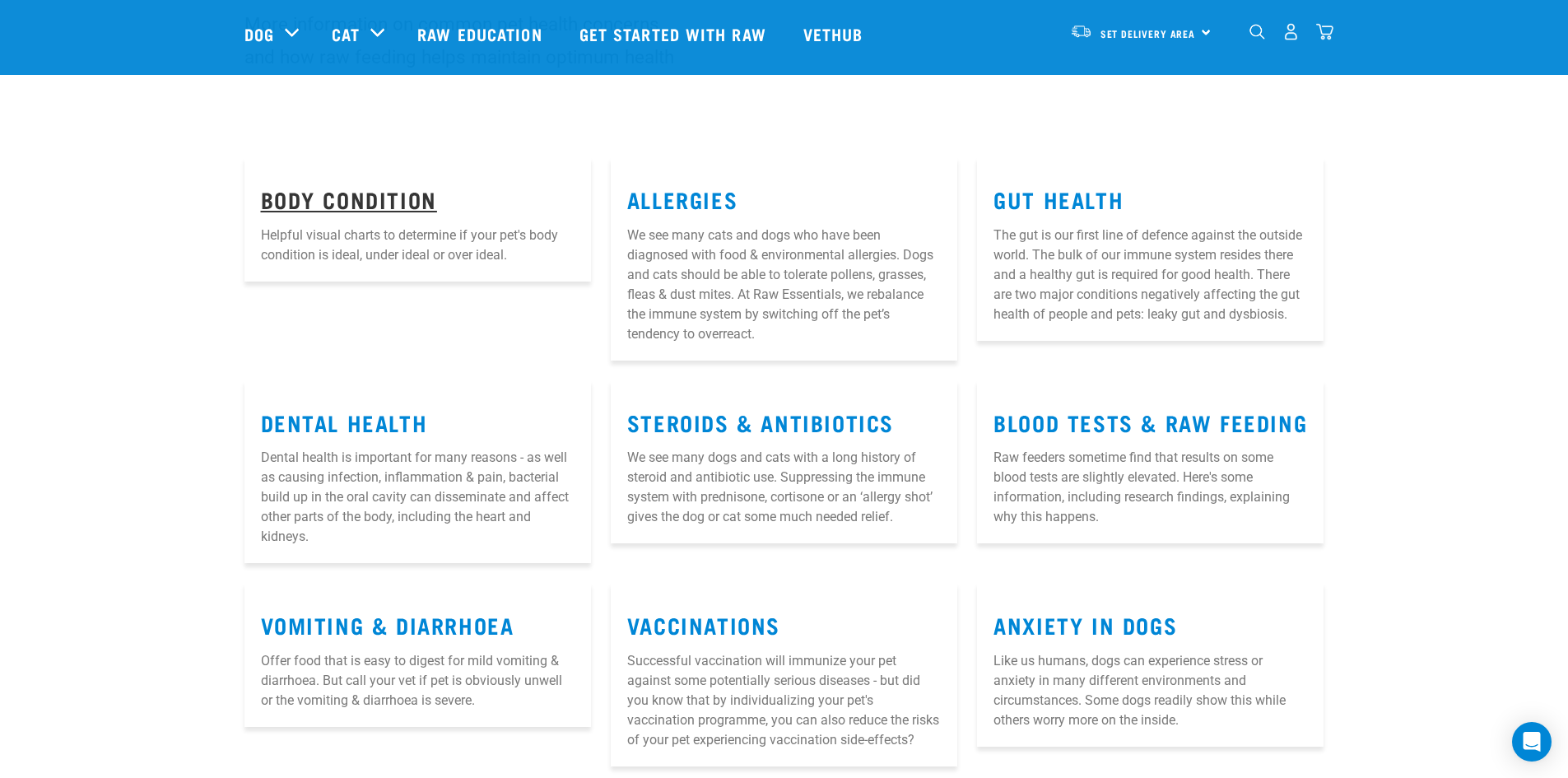 click on "Body Condition" at bounding box center (349, 198) 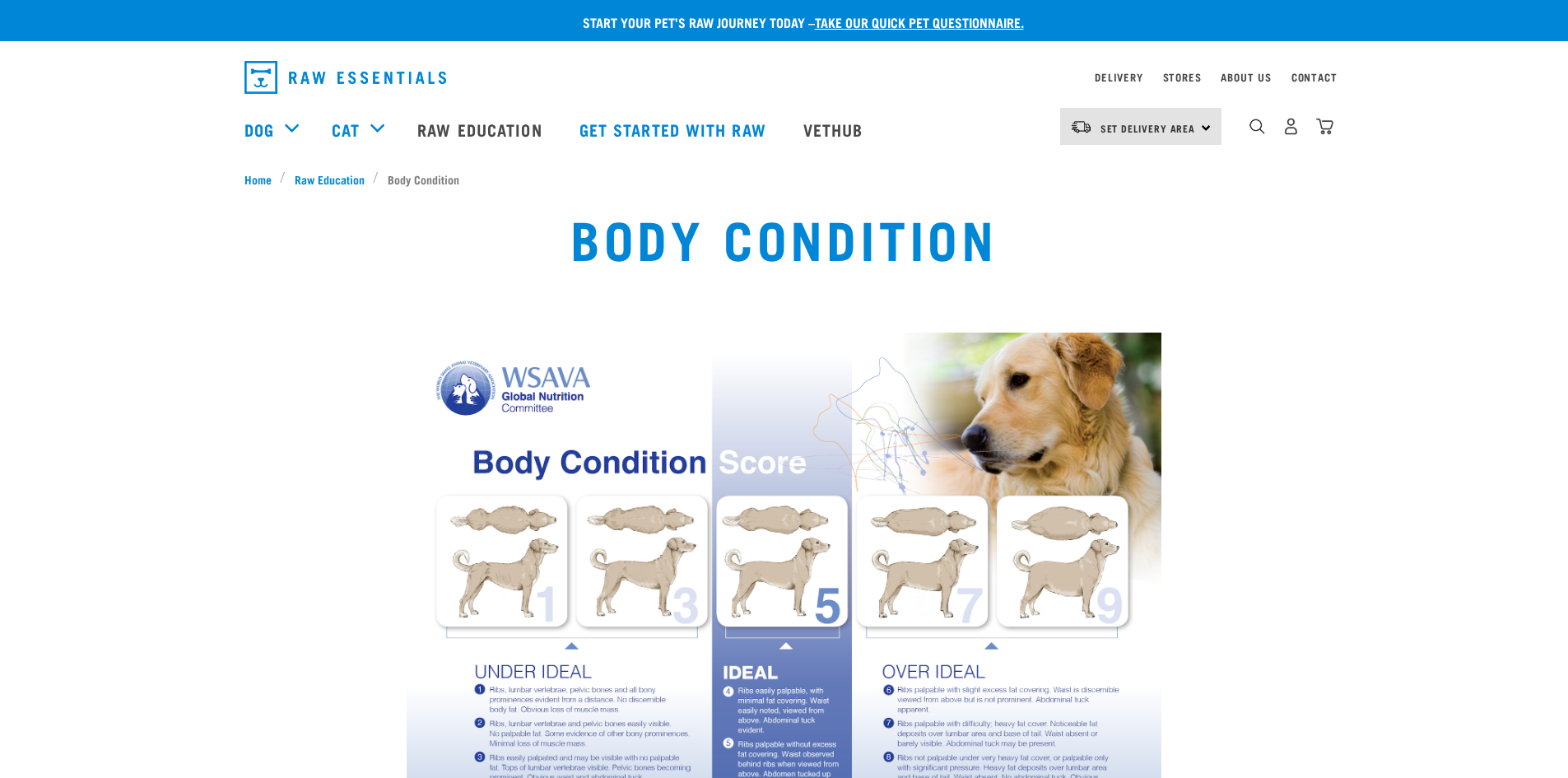 scroll, scrollTop: 0, scrollLeft: 0, axis: both 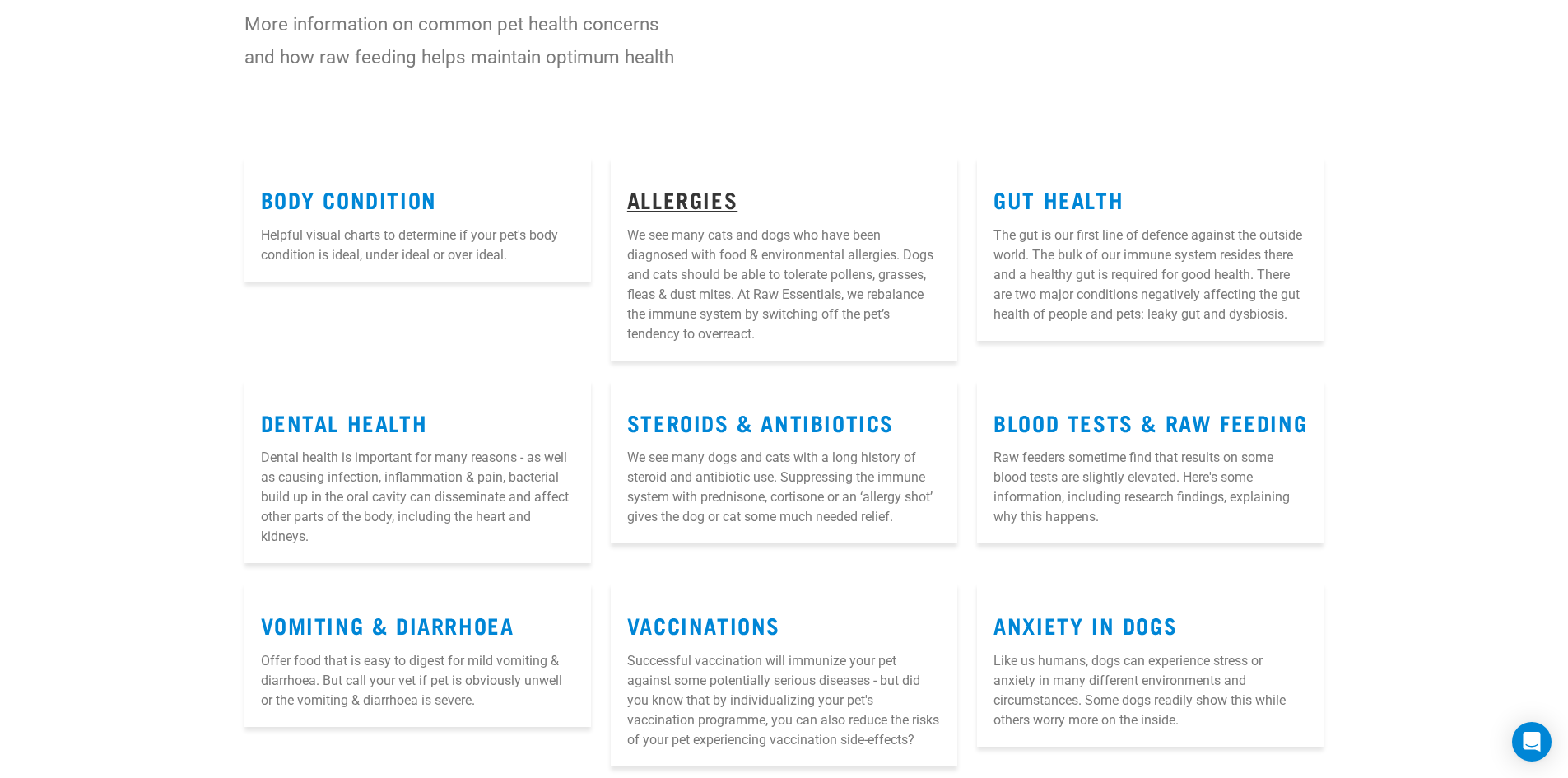 click on "Allergies" at bounding box center [682, 198] 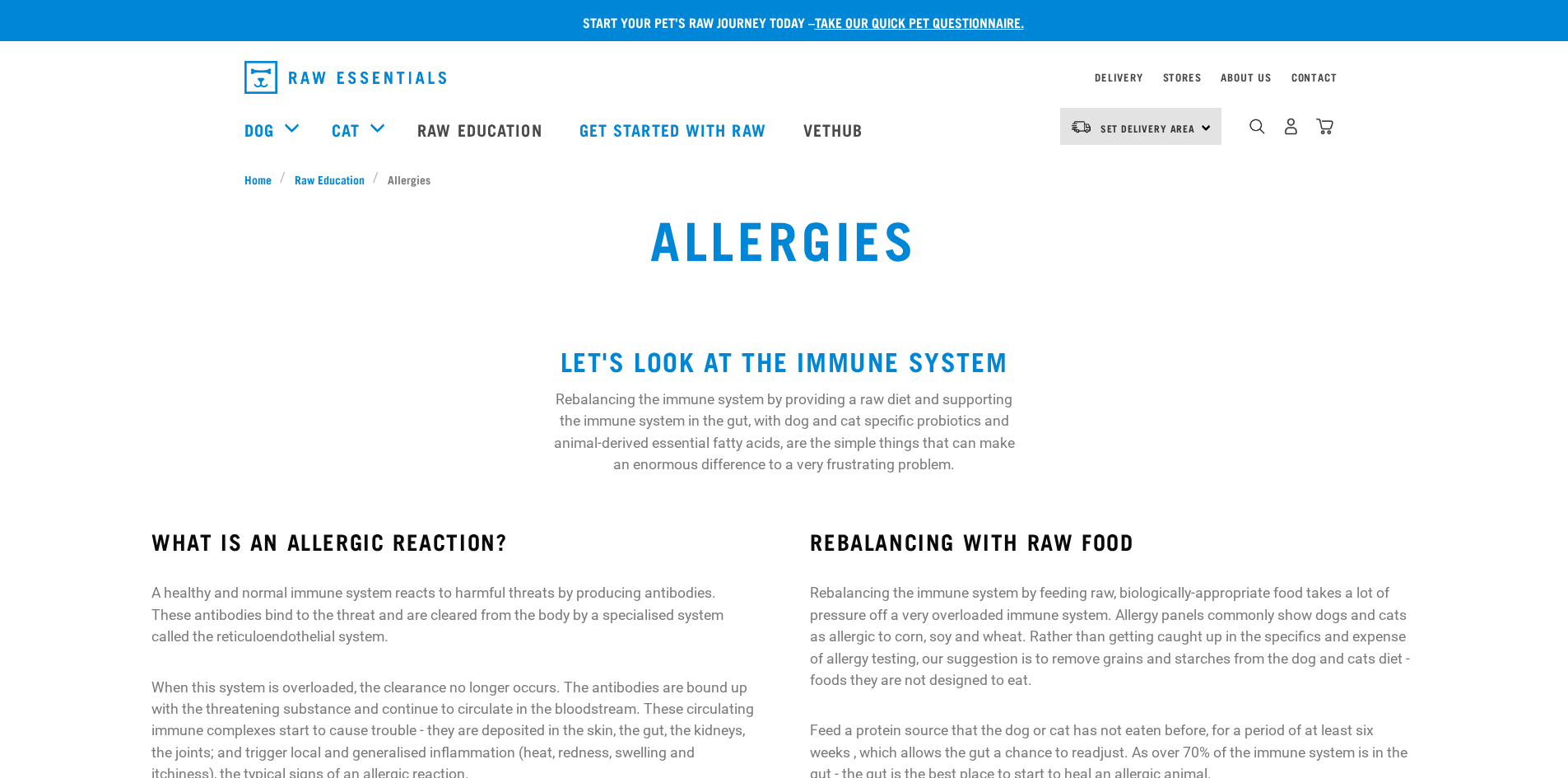 scroll, scrollTop: 0, scrollLeft: 0, axis: both 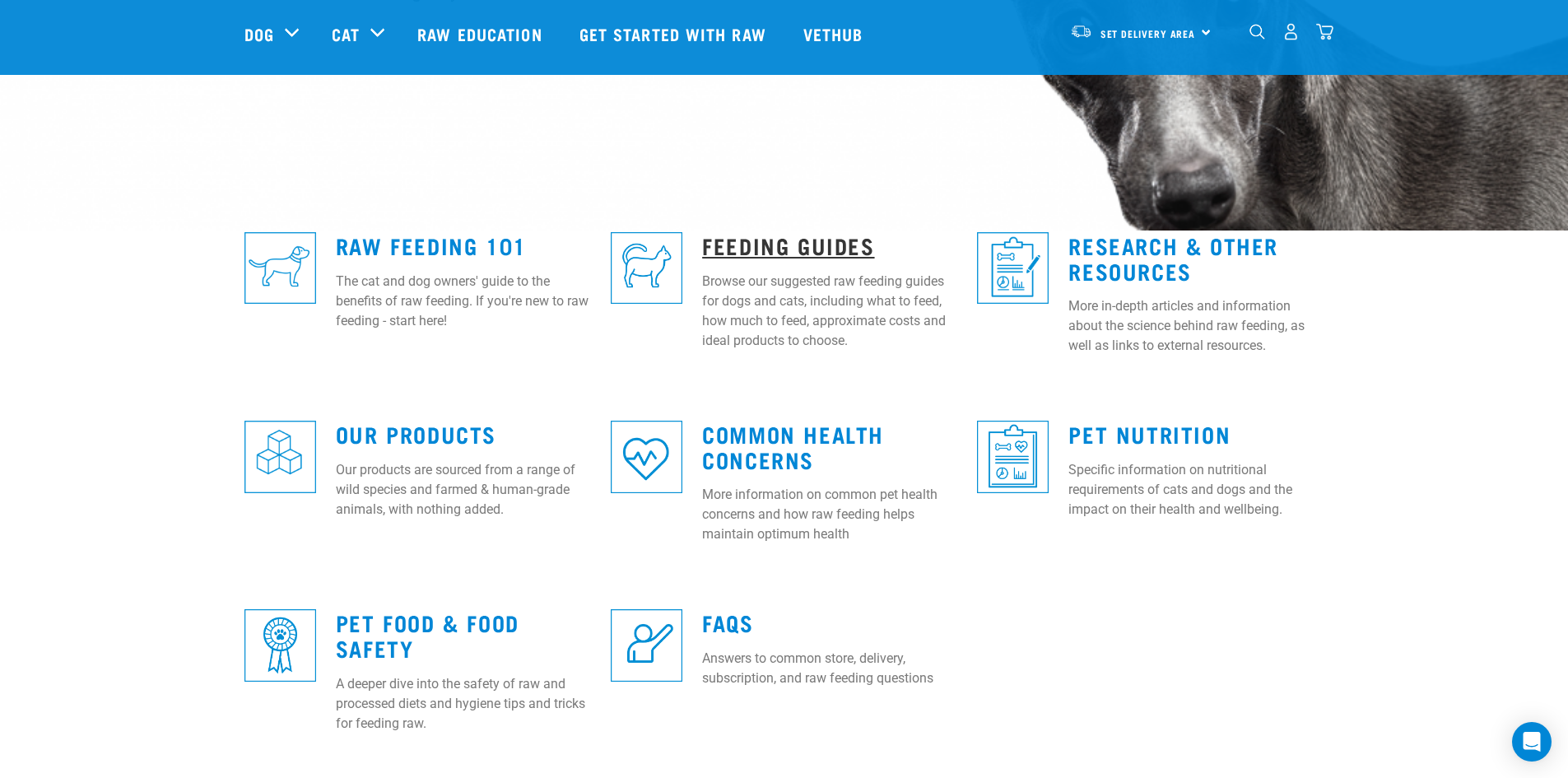 click on "Feeding Guides" at bounding box center (788, 245) 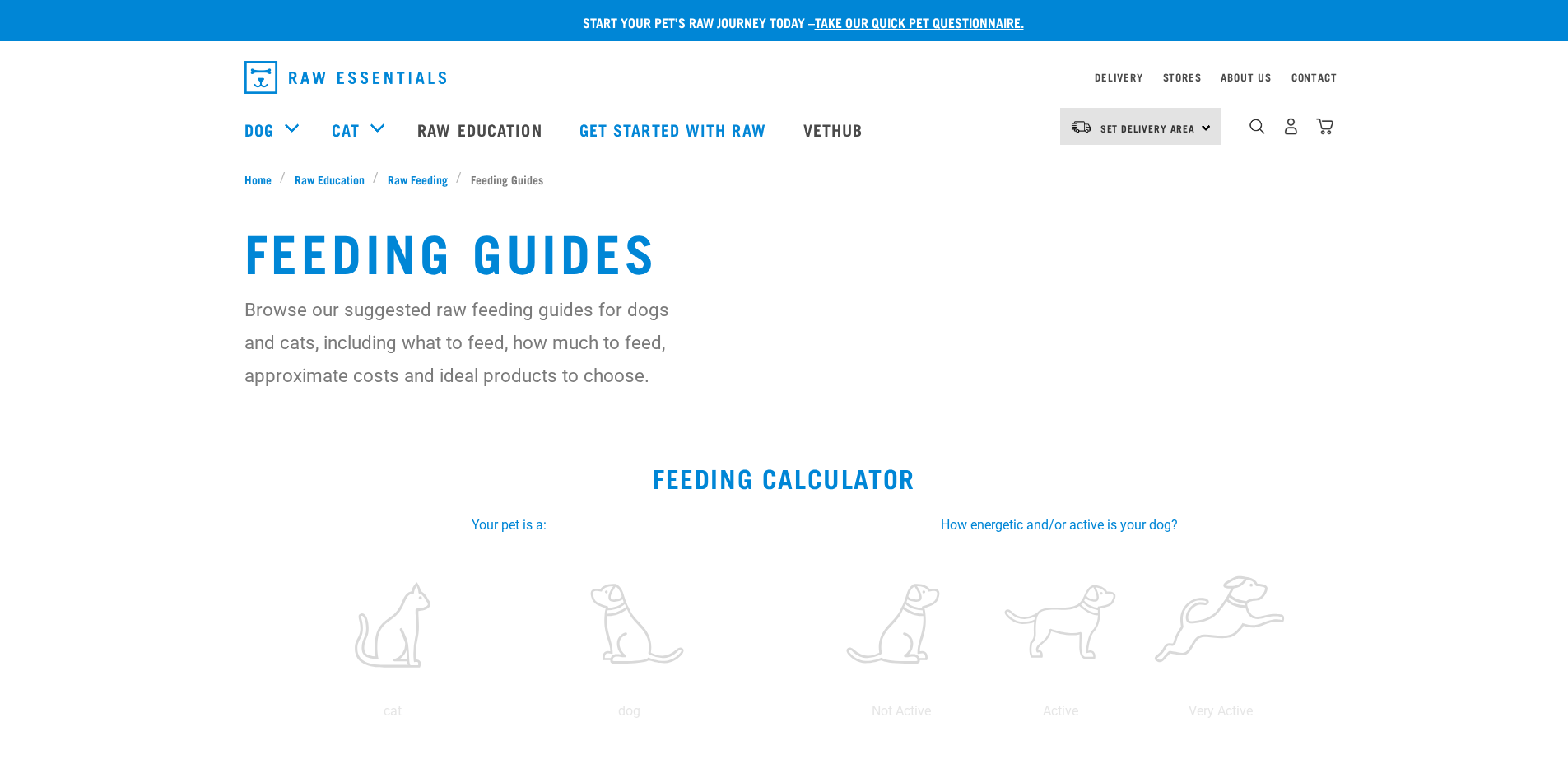 scroll, scrollTop: 0, scrollLeft: 0, axis: both 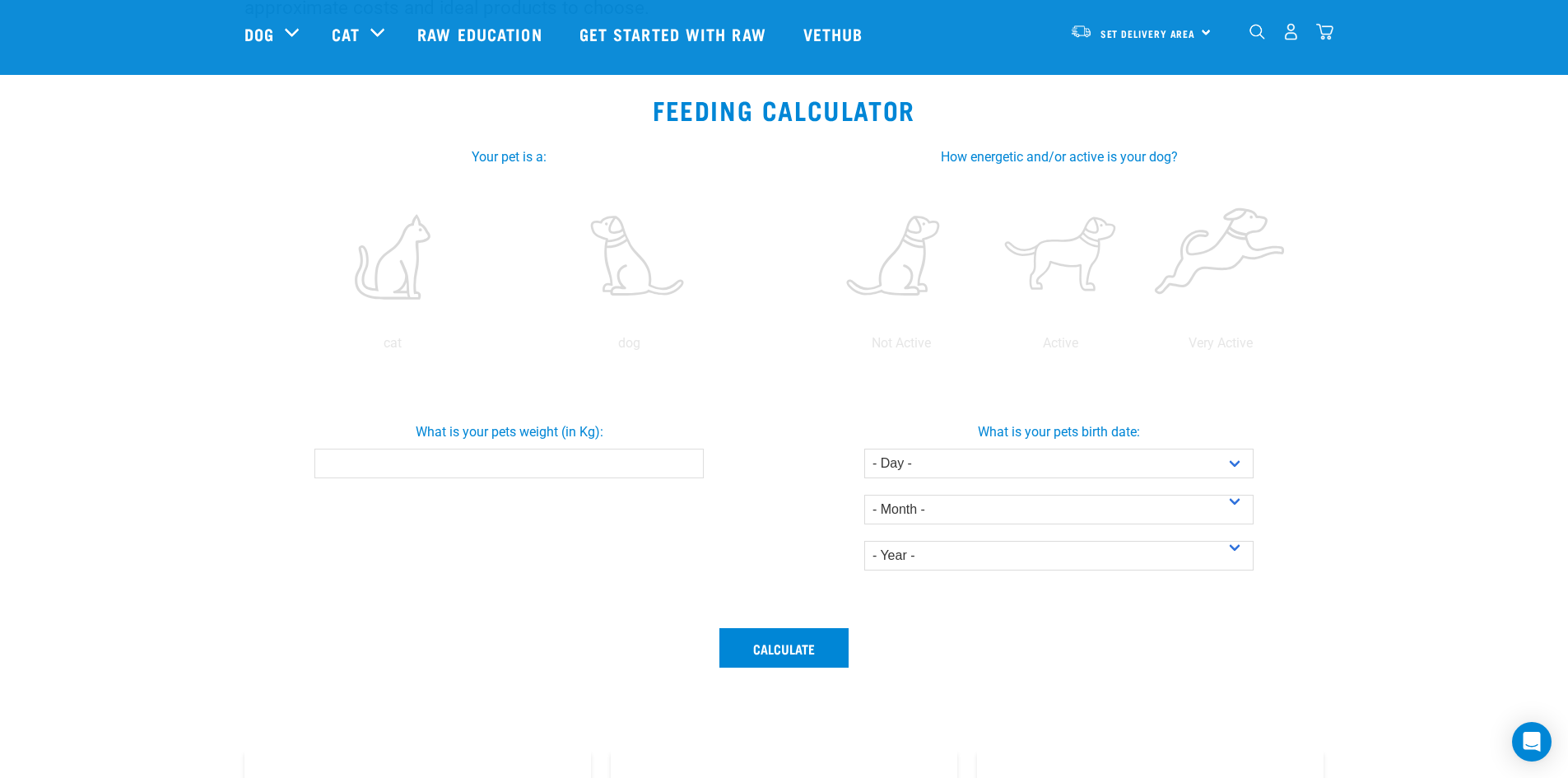 click on "What is your pets weight (in Kg):" at bounding box center [509, 464] 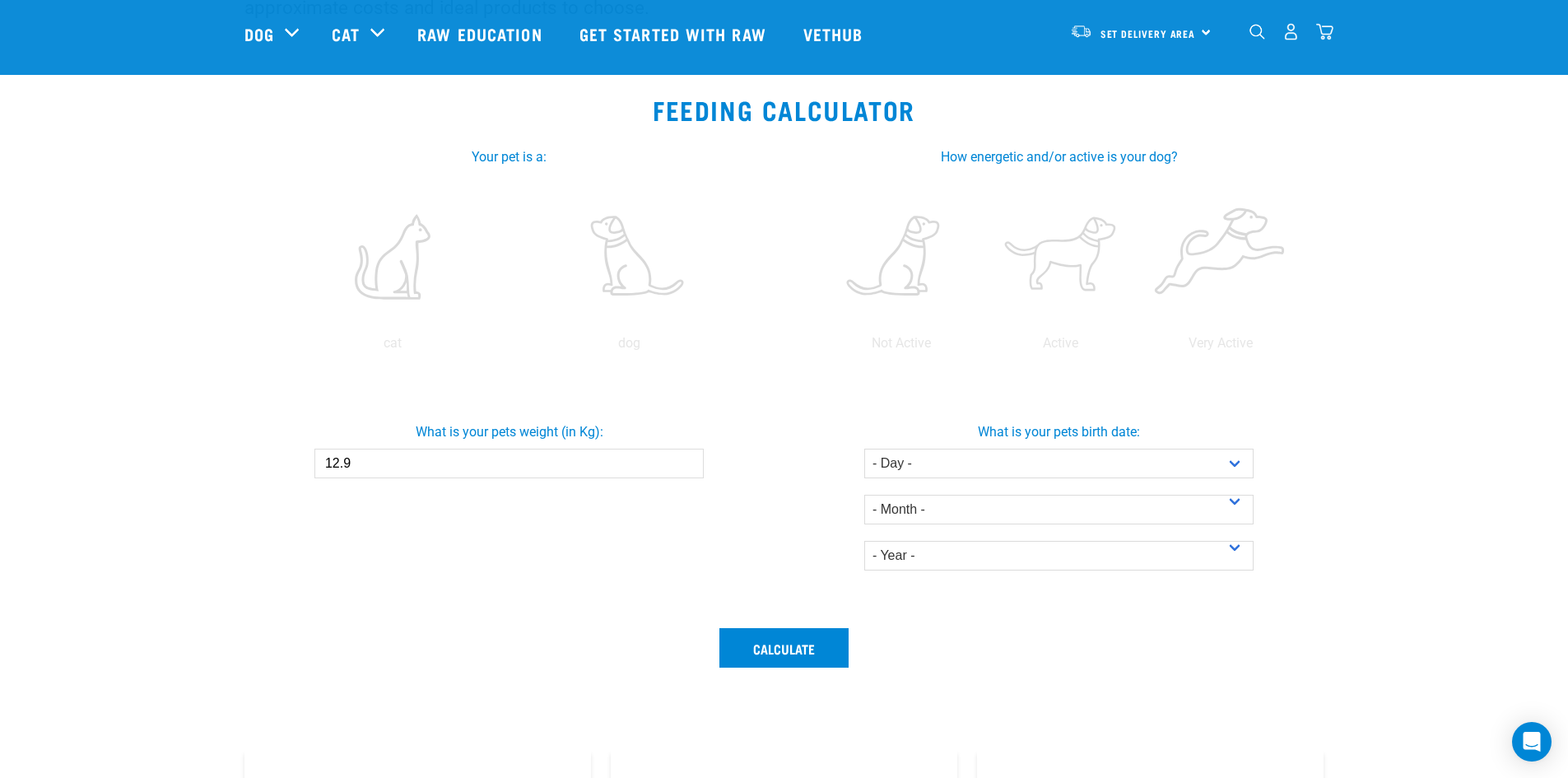 click on "12.9" at bounding box center (509, 464) 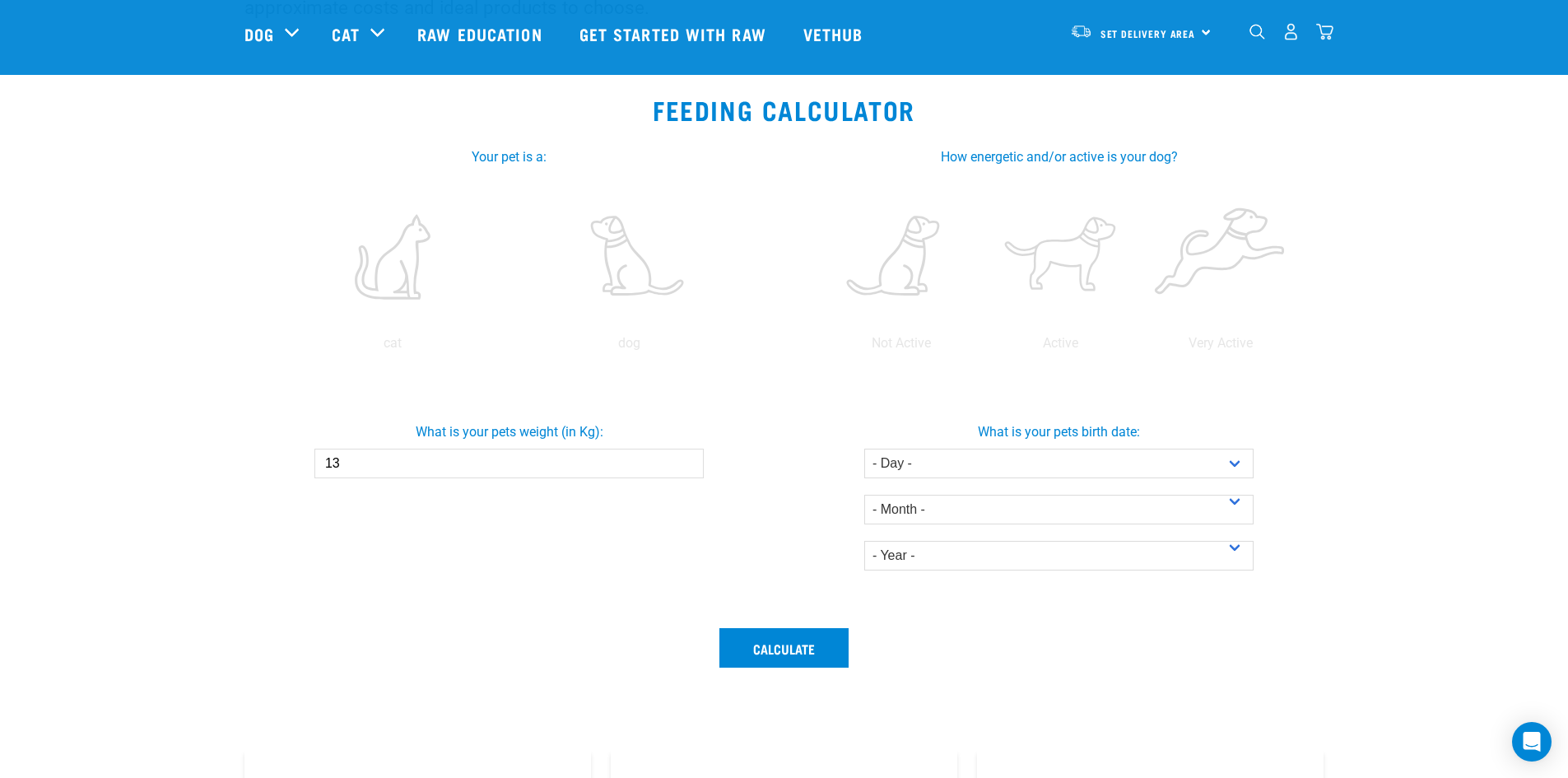 type on "13" 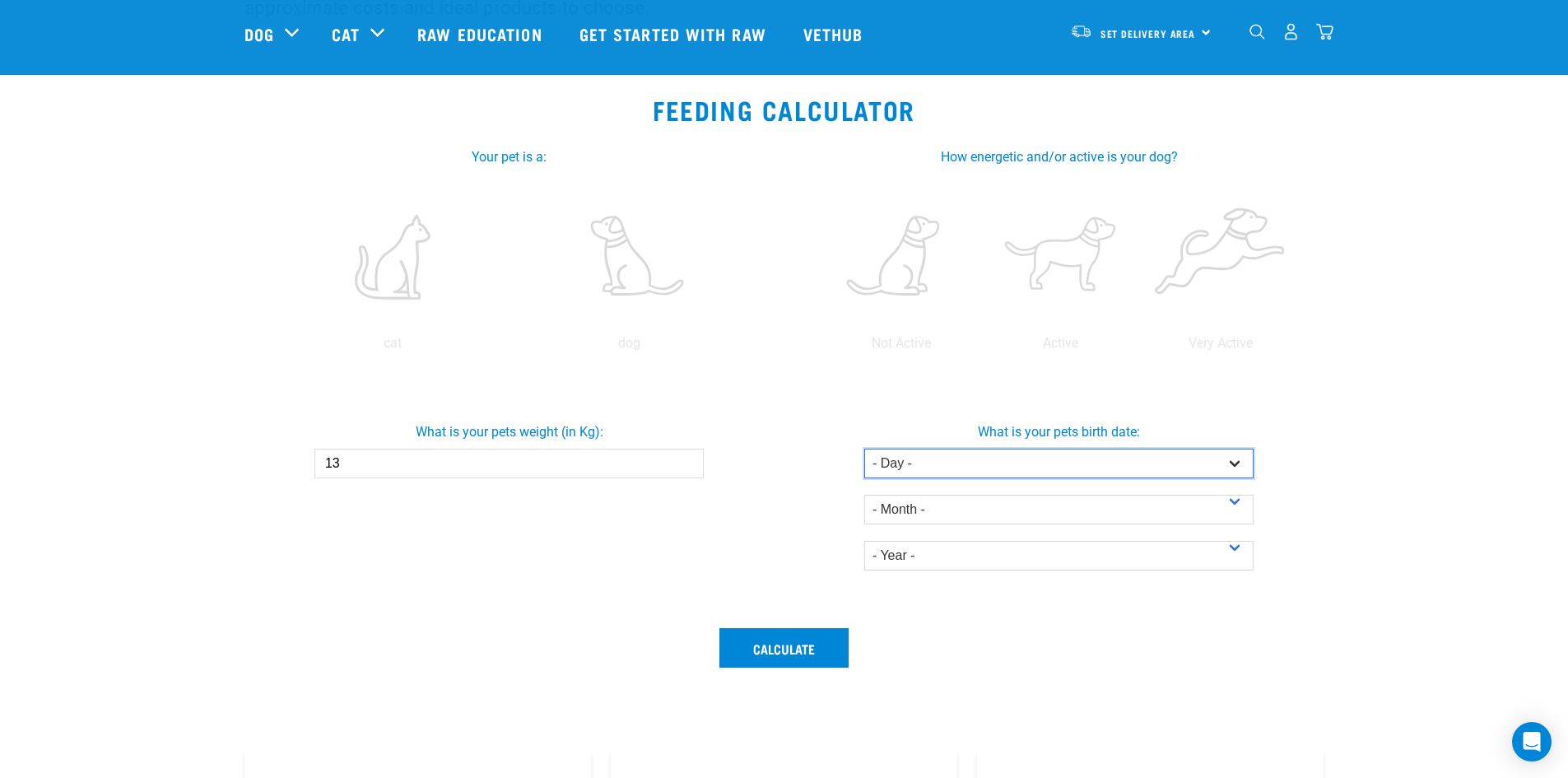click on "- Day -
1
2
3
4
5
6
7
8
9
10
11
12
13 14 15 16 17 18 19 20 21 22 23 24 25 26 27" at bounding box center [1059, 464] 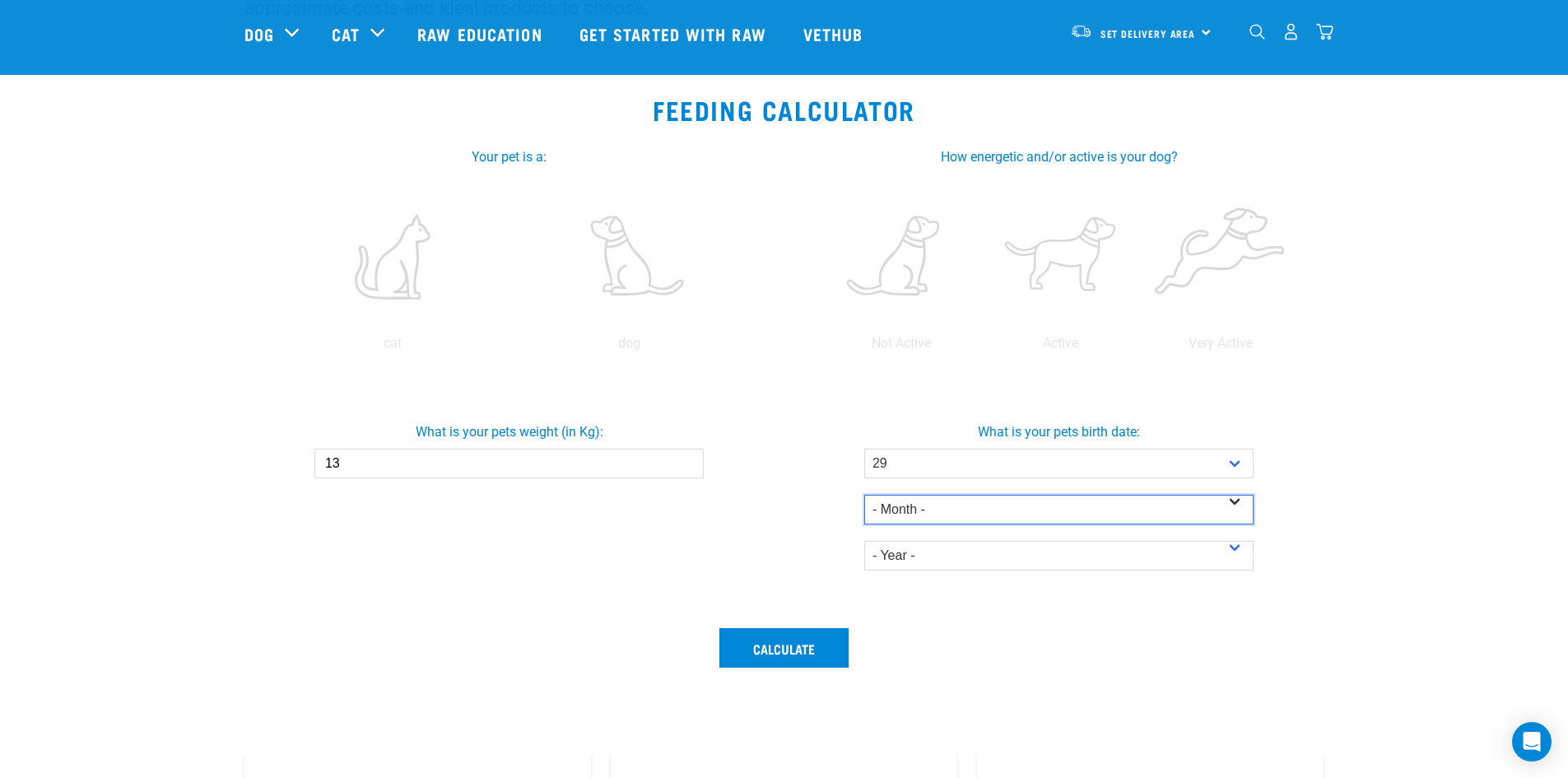 click on "- Month -
January
February
March
April
May
June
July
August September October November December" at bounding box center (1059, 510) 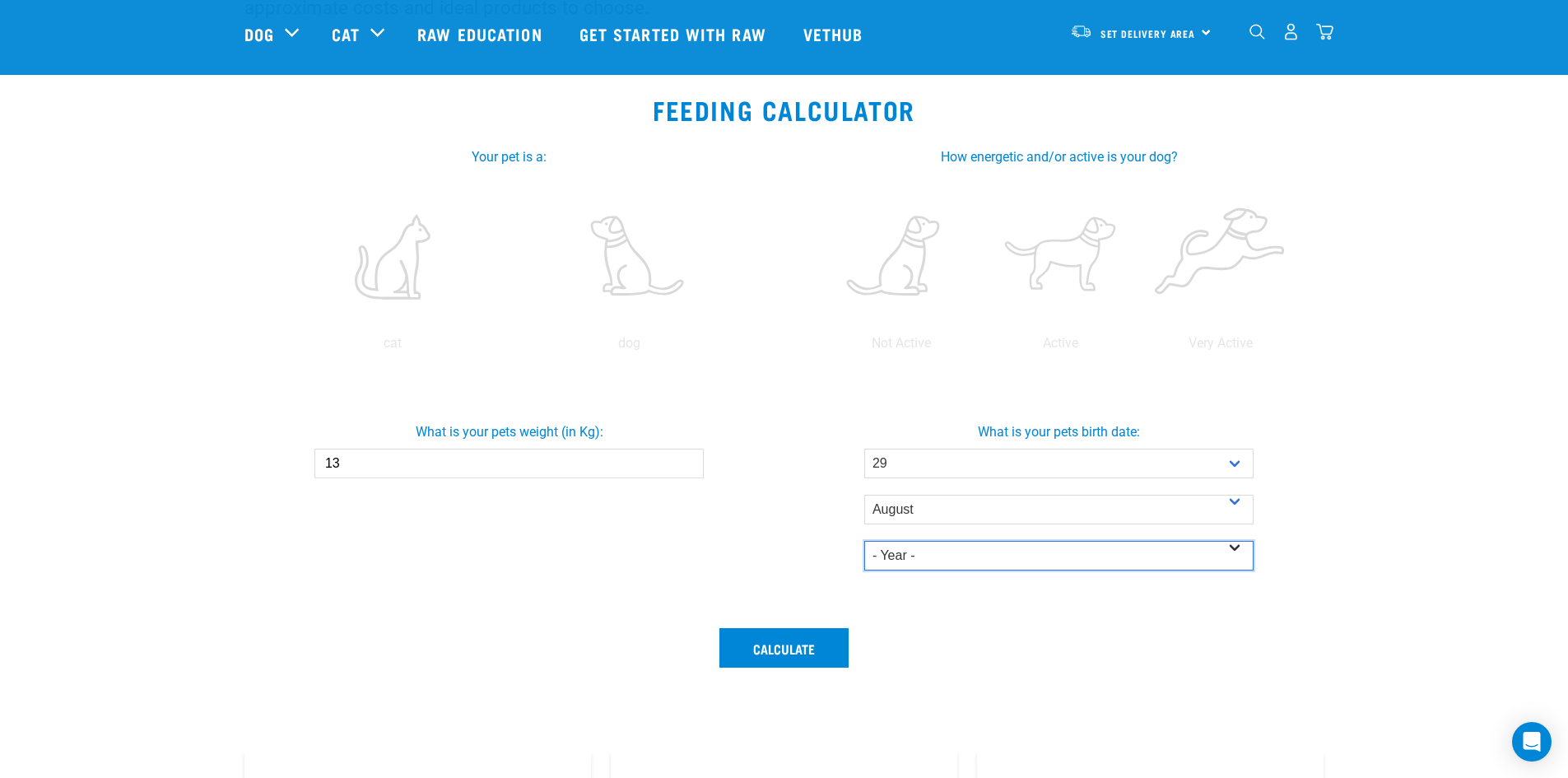 click on "- Year -
2025
2024
2023
2022
2021
2020
2019
2018
2017 2016 2015 2014" at bounding box center [1059, 556] 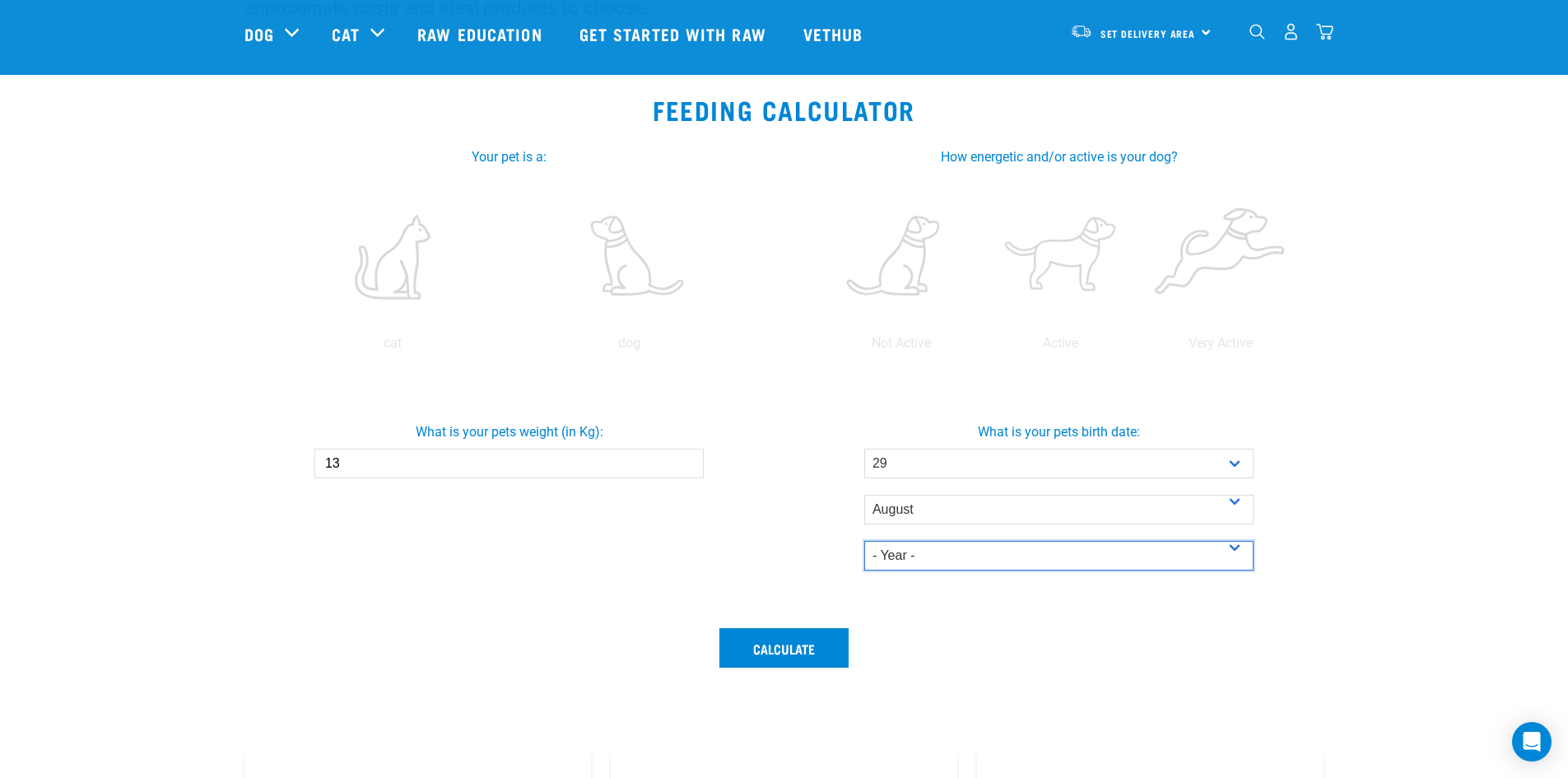 select on "2024" 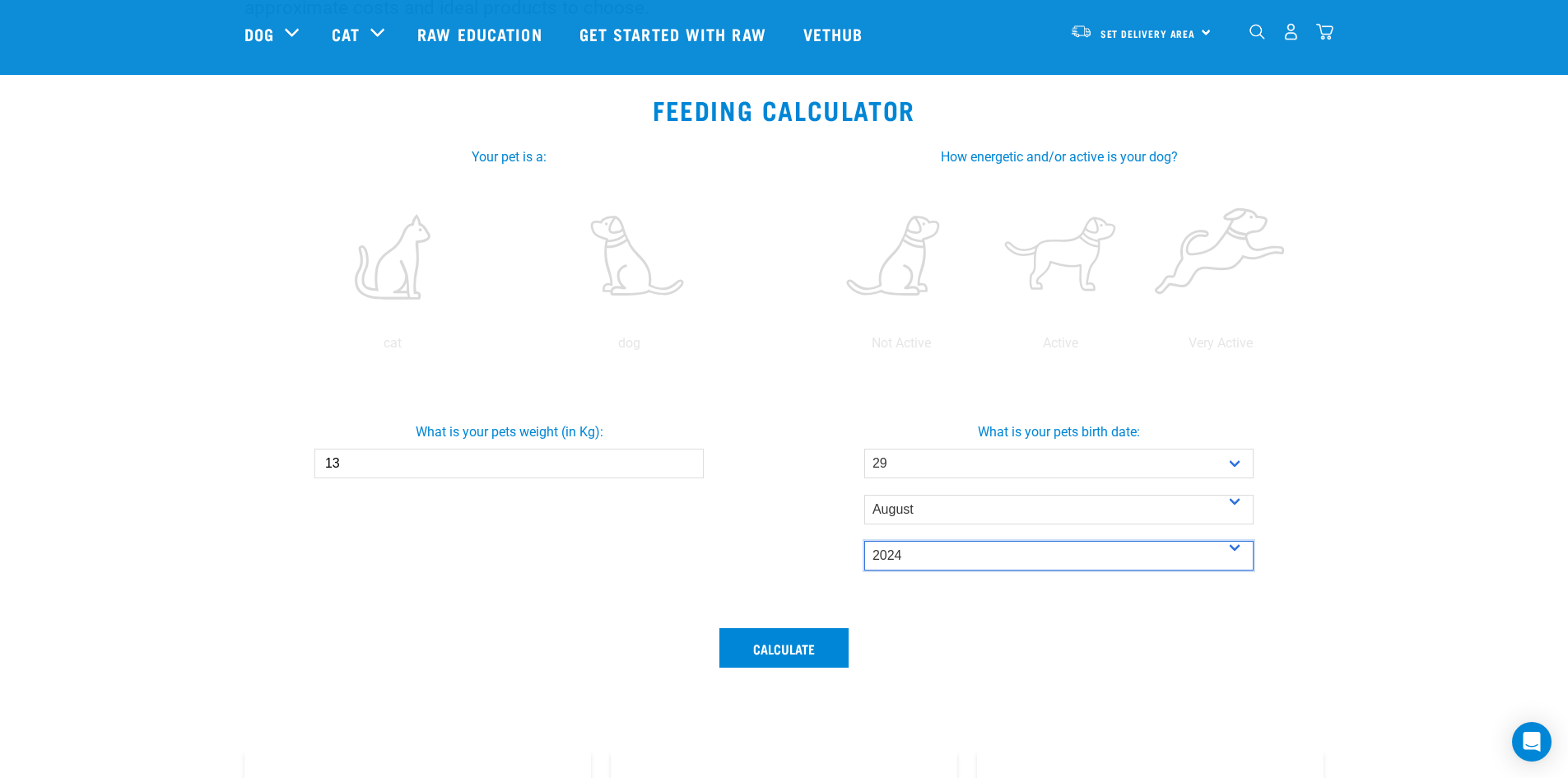 click on "- Year -
2025
2024
2023
2022
2021
2020
2019
2018
2017 2016 2015 2014" at bounding box center [1059, 556] 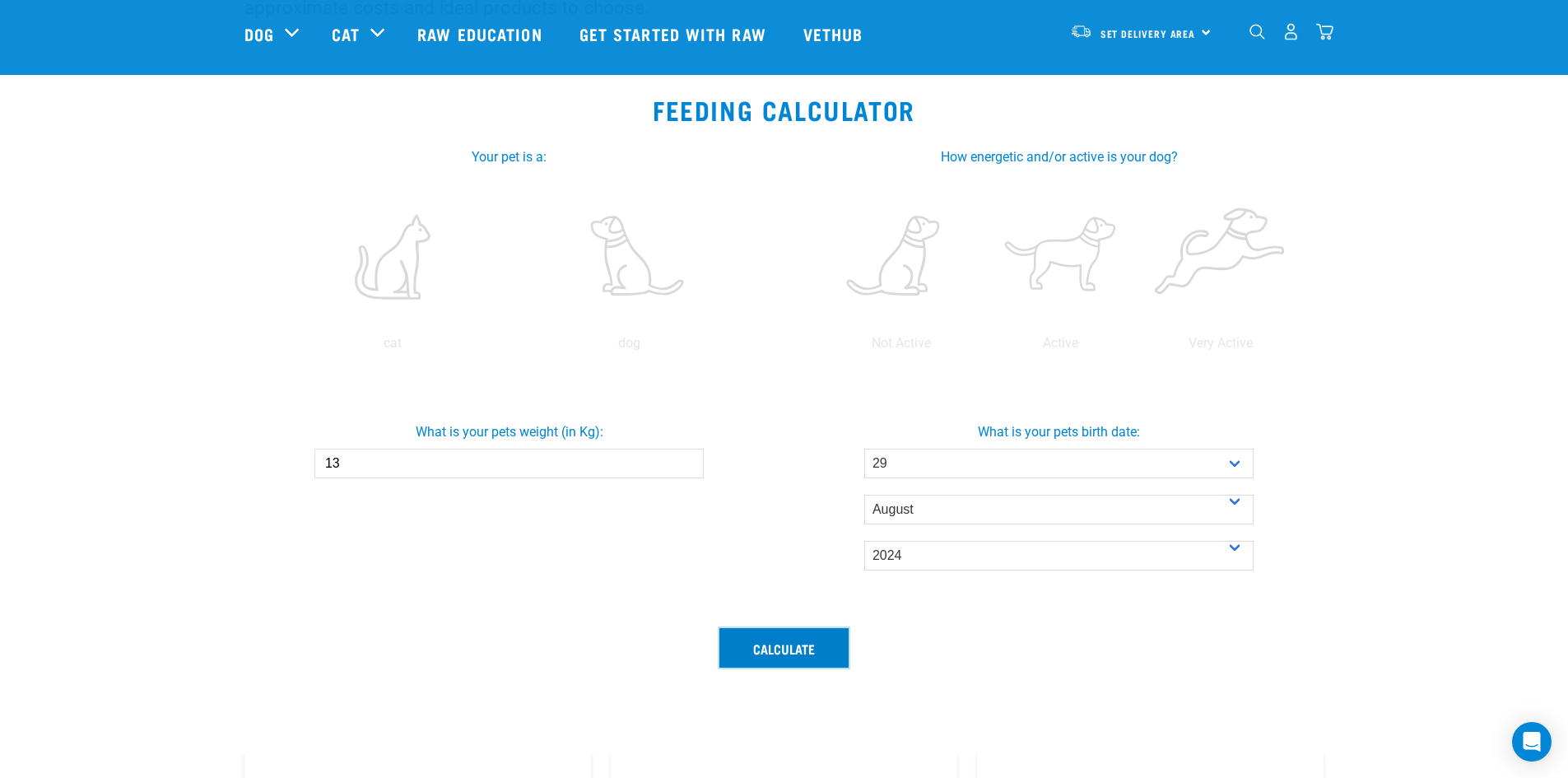 click on "Calculate" at bounding box center [784, 648] 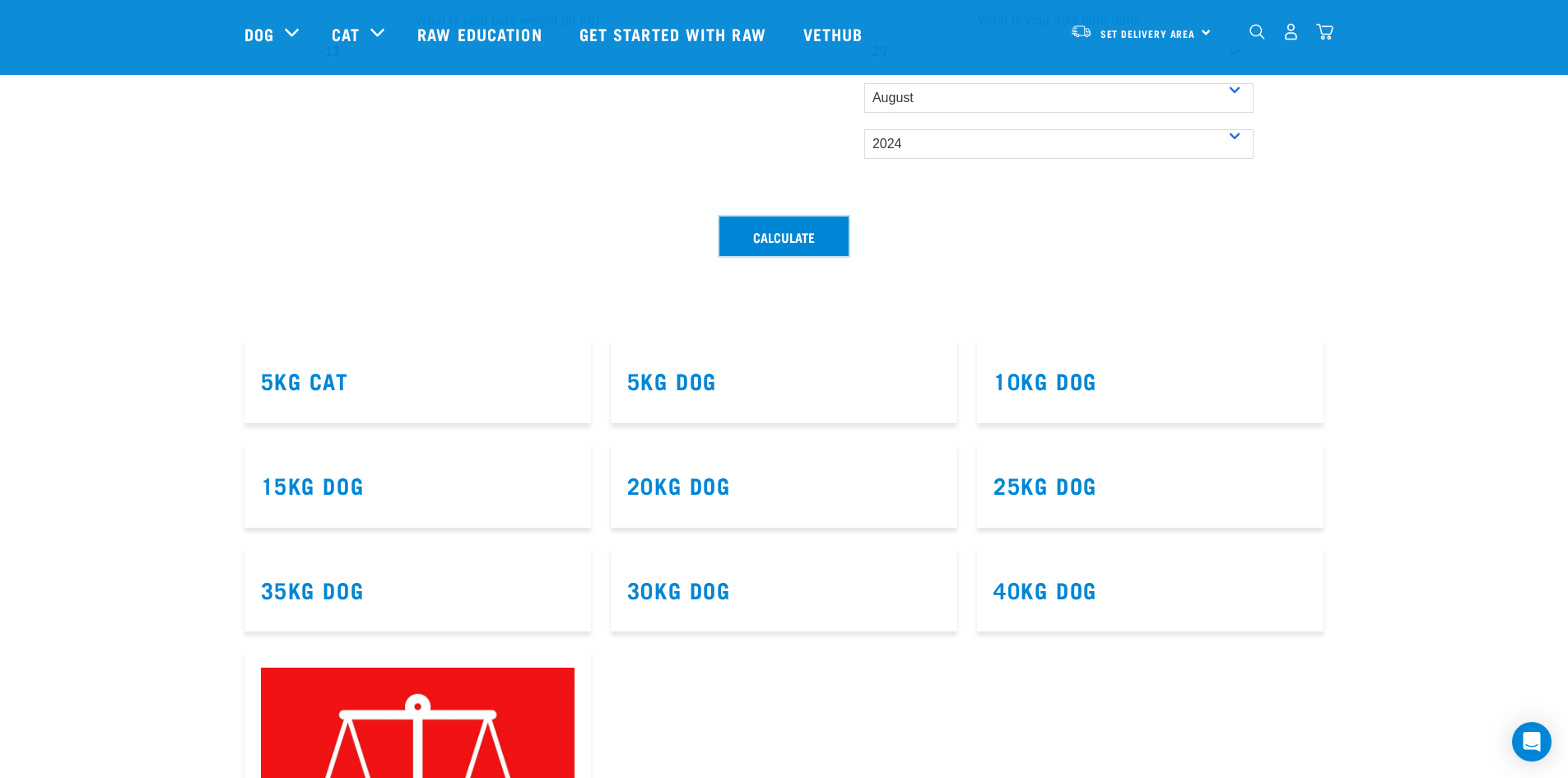 scroll, scrollTop: 576, scrollLeft: 0, axis: vertical 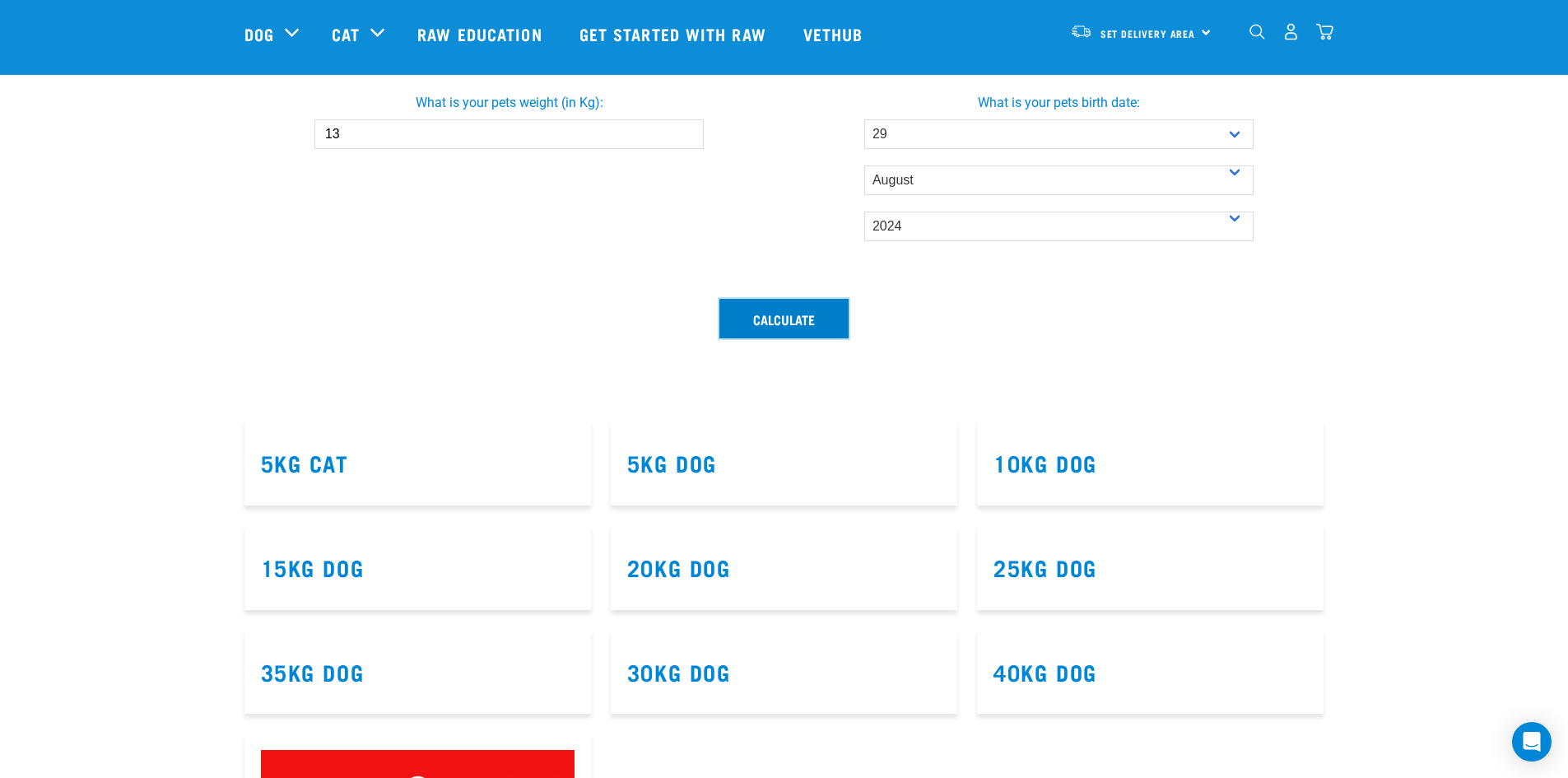 click on "Calculate" at bounding box center (784, 319) 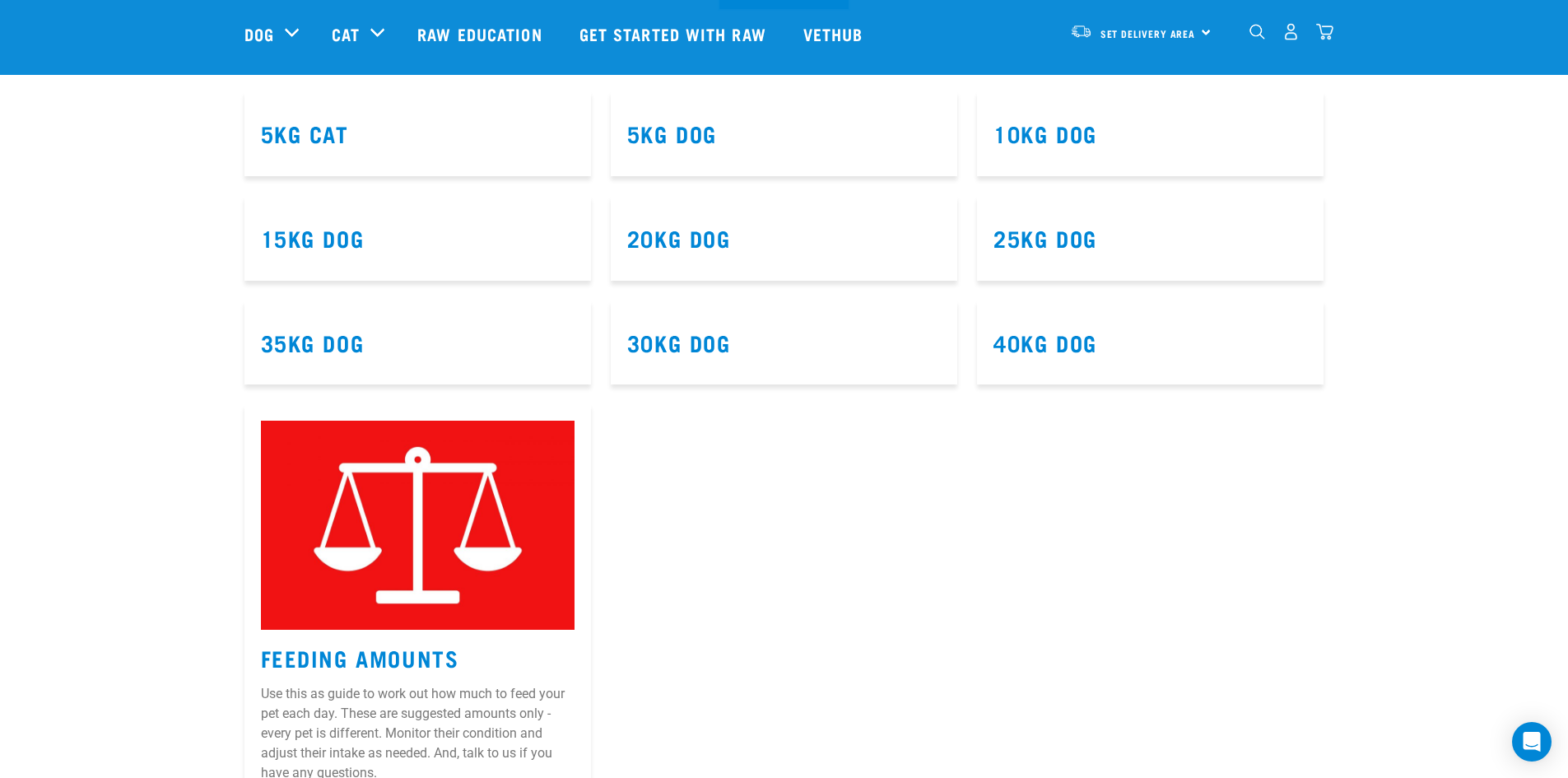scroll, scrollTop: 1070, scrollLeft: 0, axis: vertical 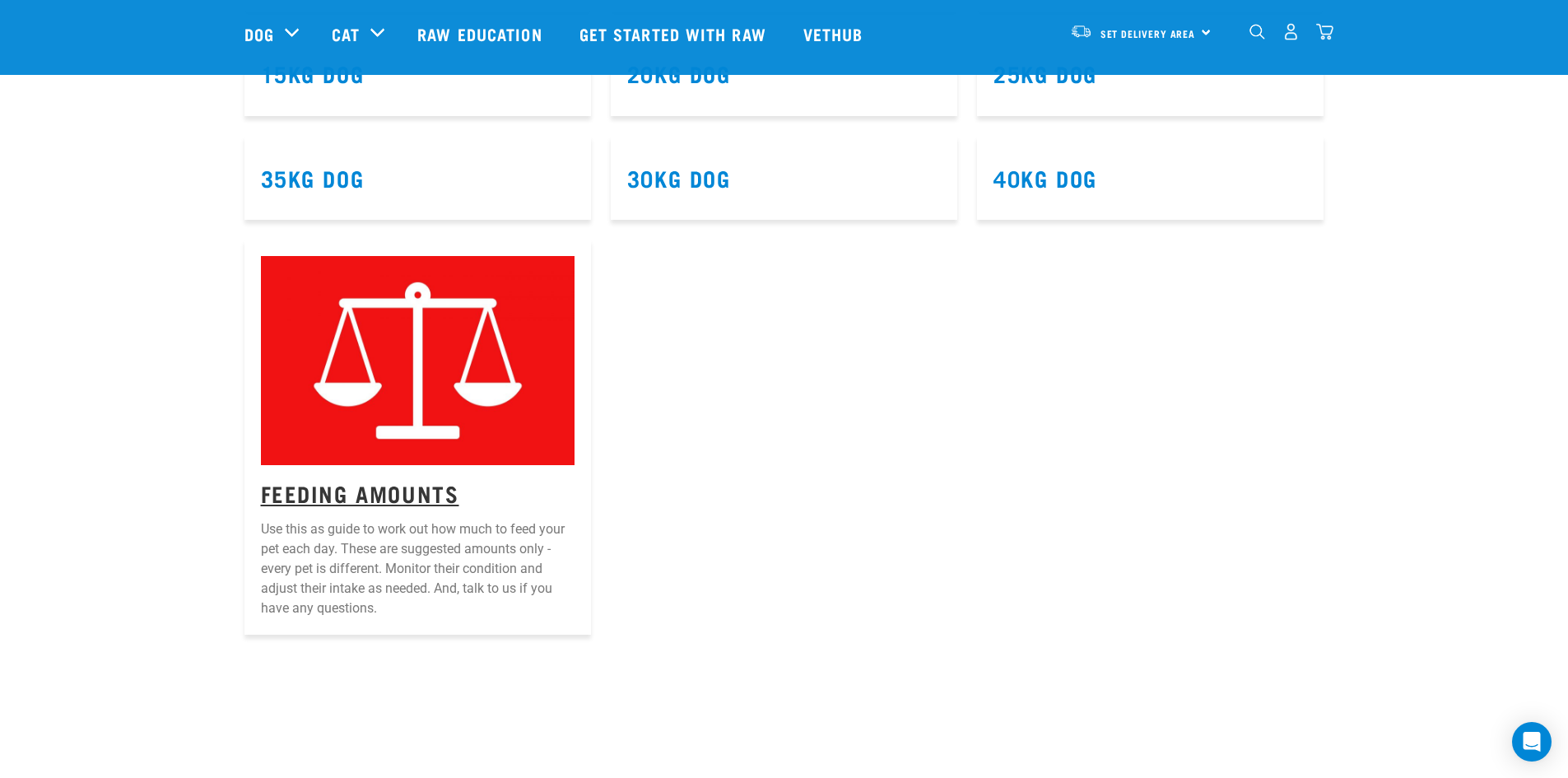 click on "Feeding Amounts" at bounding box center (360, 492) 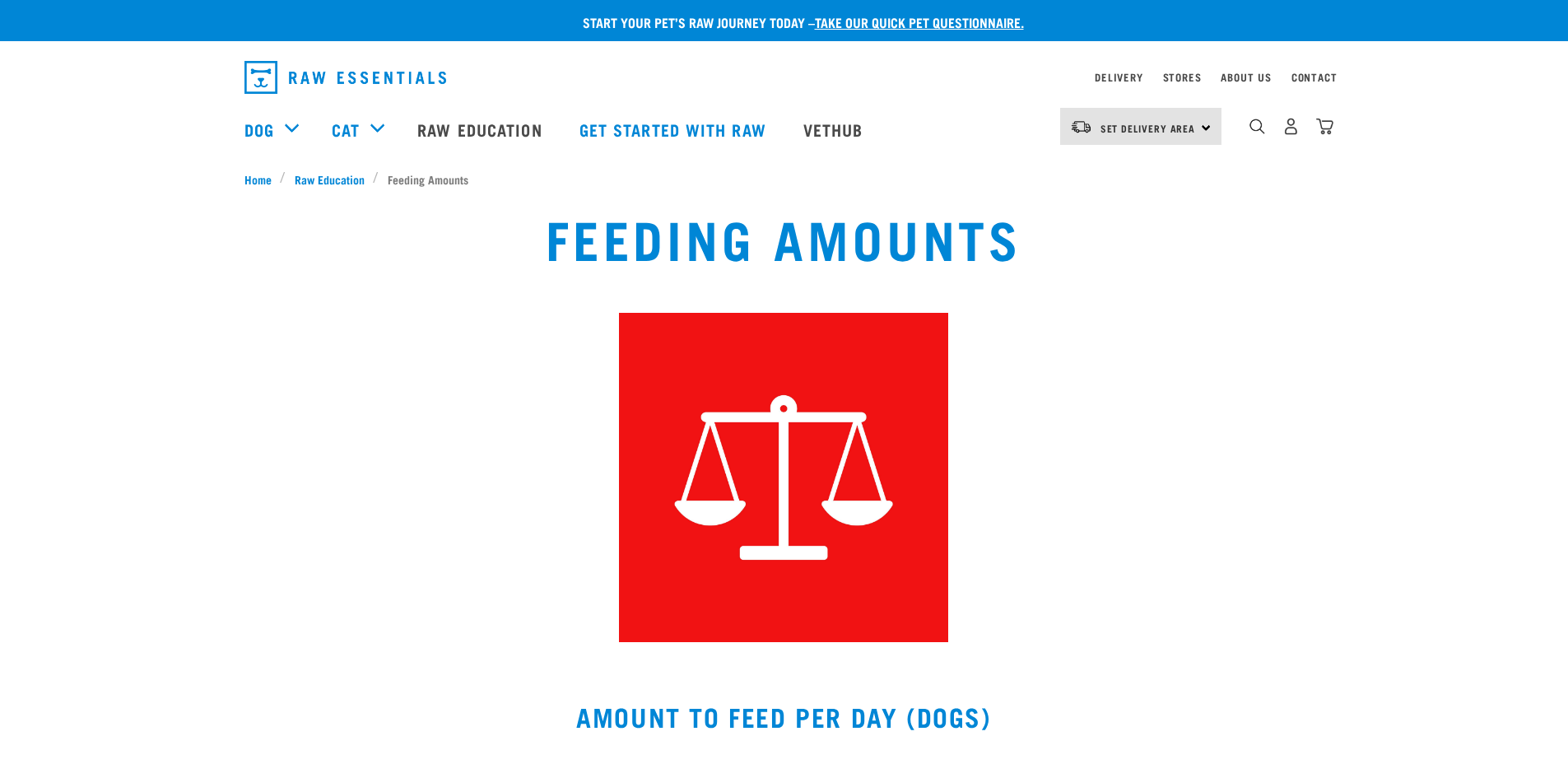 scroll, scrollTop: 0, scrollLeft: 0, axis: both 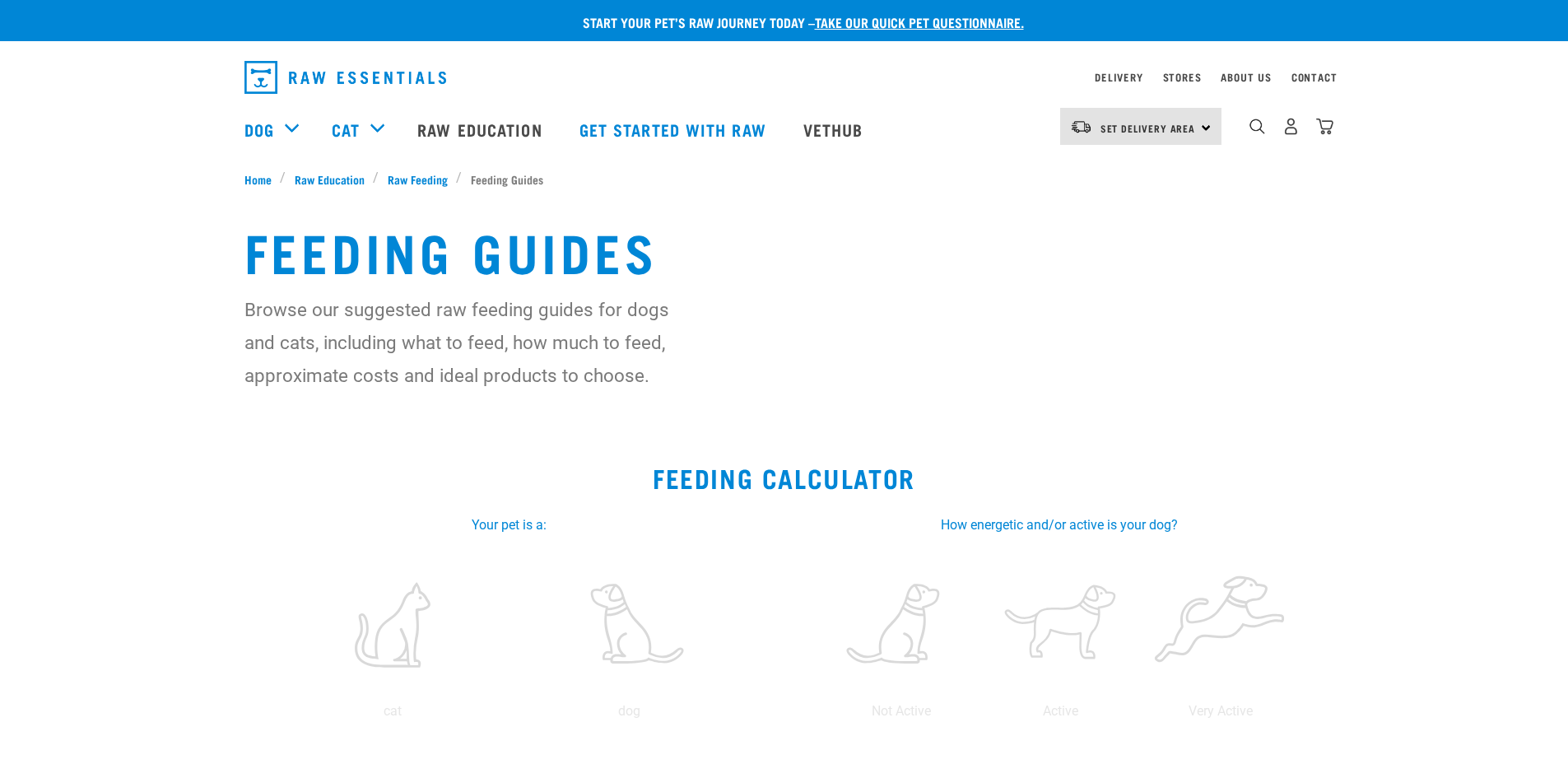 select on "29" 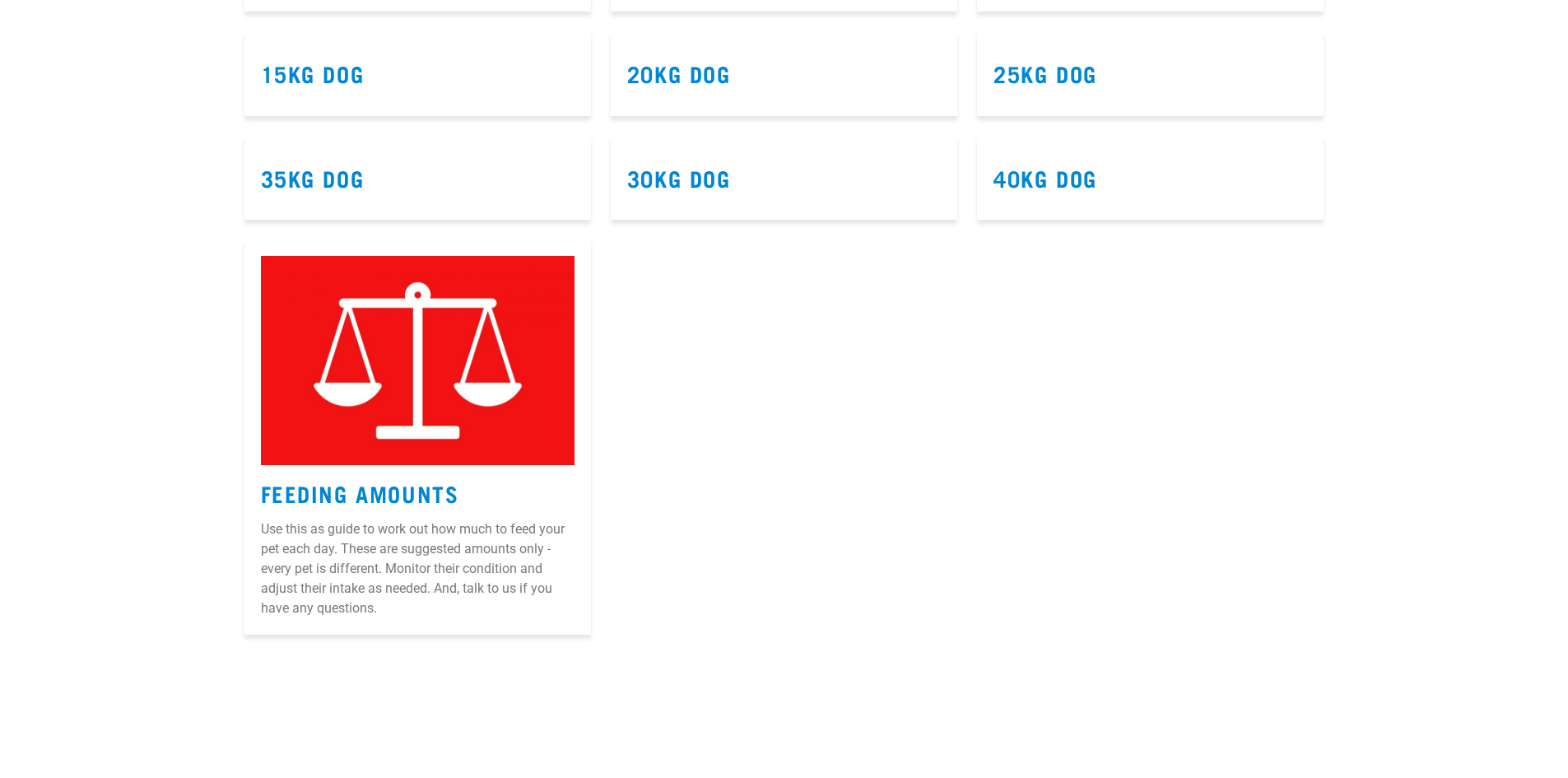scroll, scrollTop: 0, scrollLeft: 0, axis: both 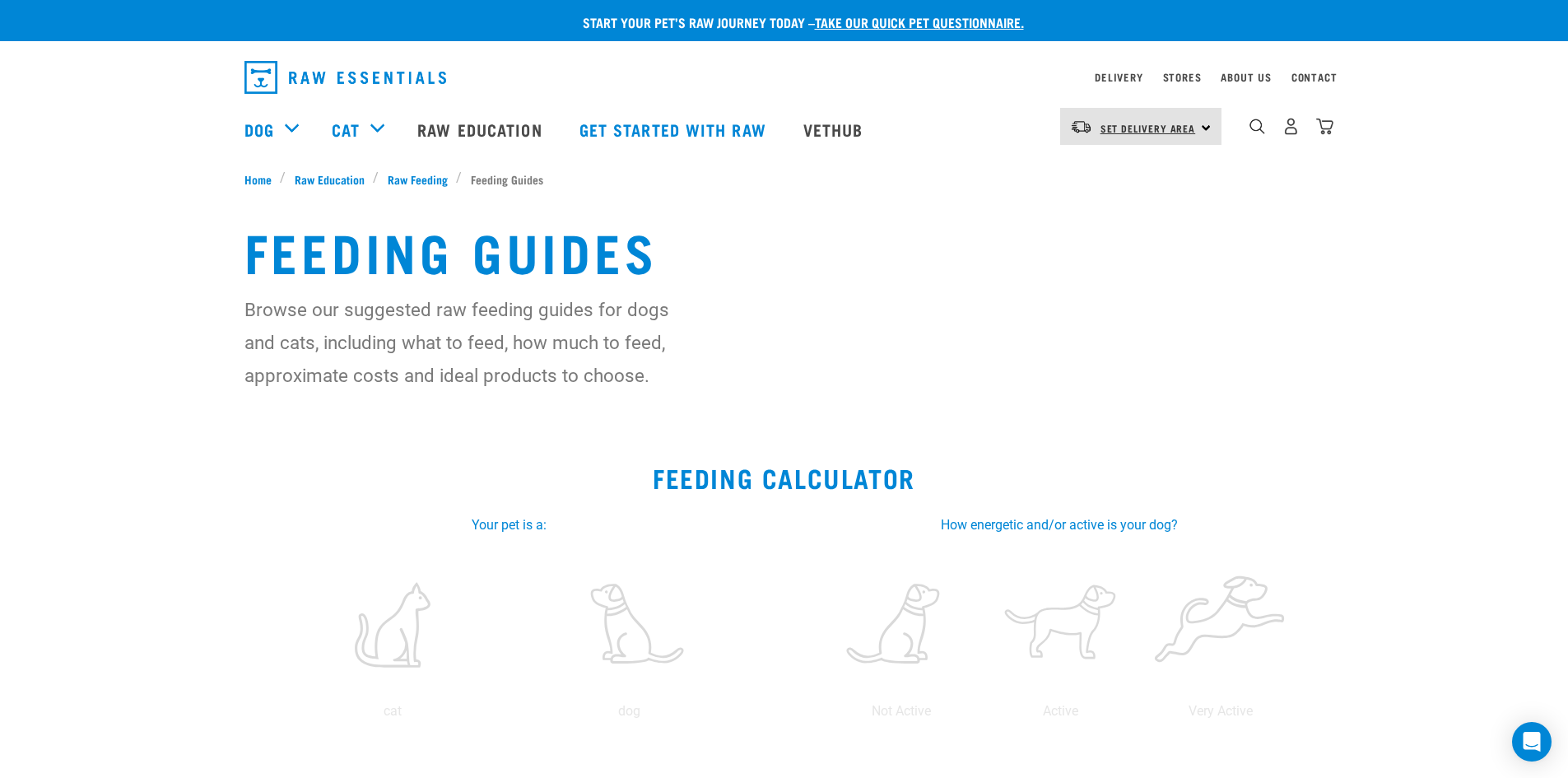 click on "Set Delivery Area" at bounding box center [1148, 128] 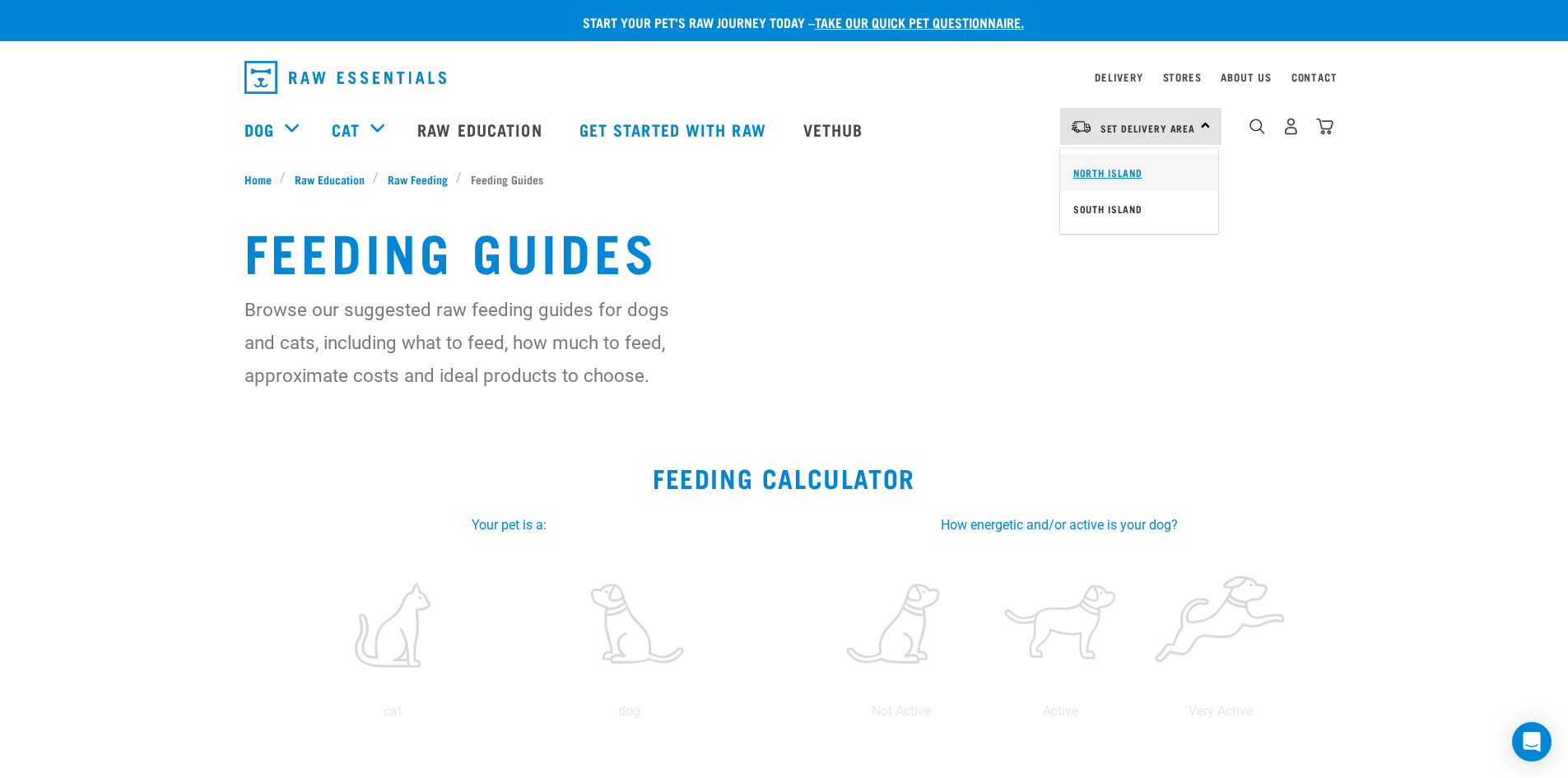 click on "North Island" at bounding box center (1139, 173) 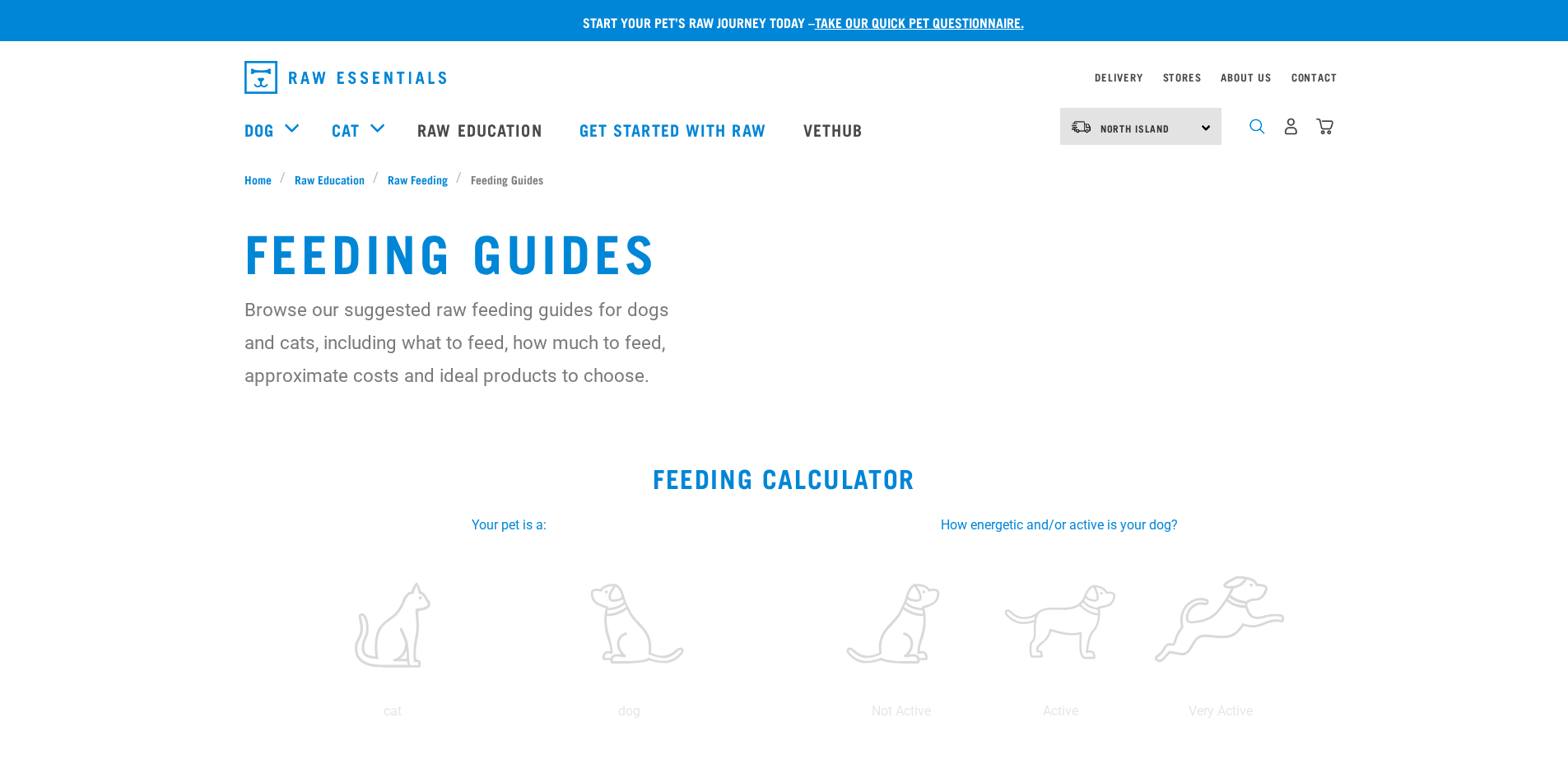 scroll, scrollTop: 0, scrollLeft: 0, axis: both 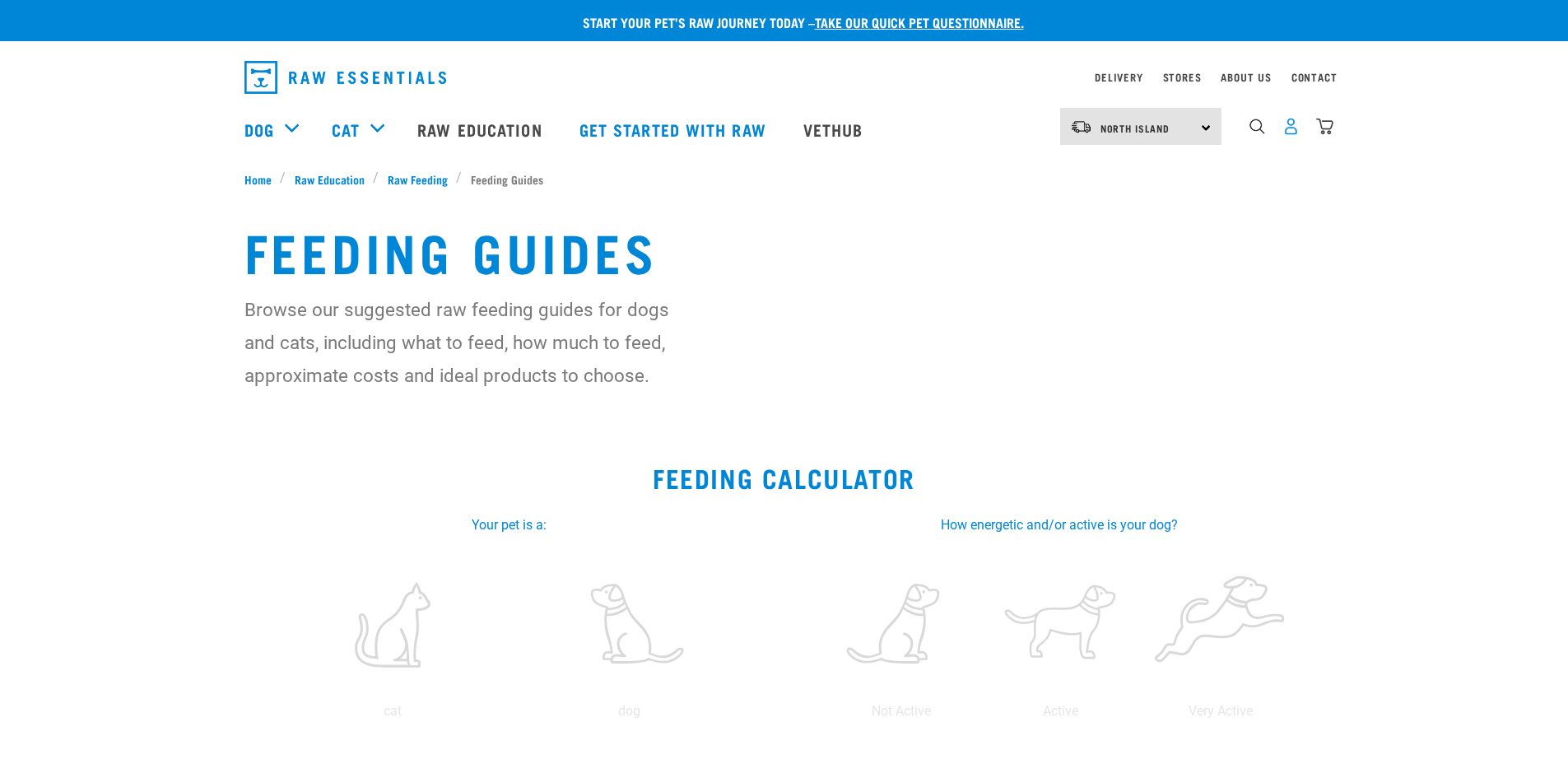 click at bounding box center (1291, 126) 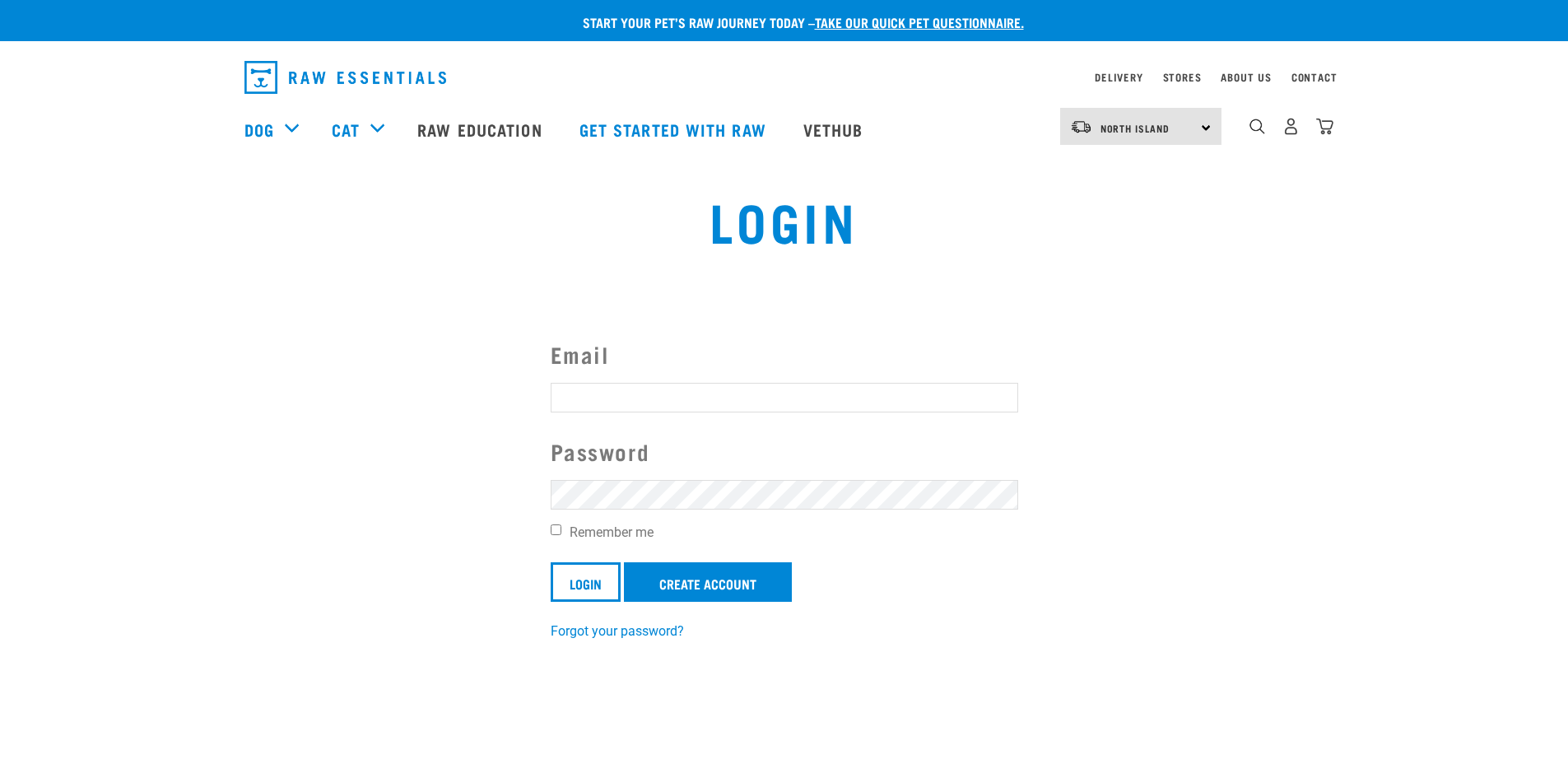 scroll, scrollTop: 0, scrollLeft: 0, axis: both 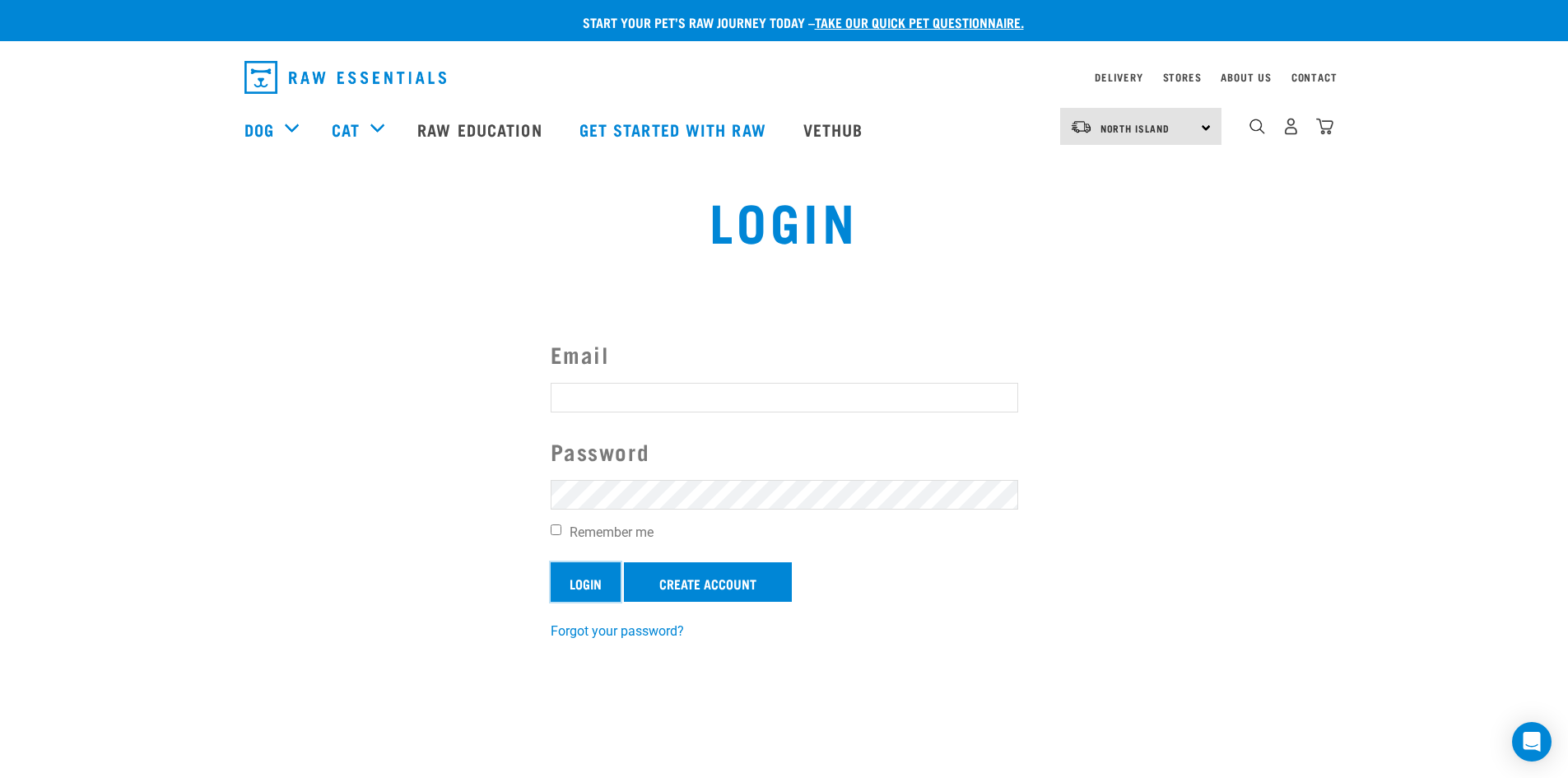 click on "Login" at bounding box center (585, 582) 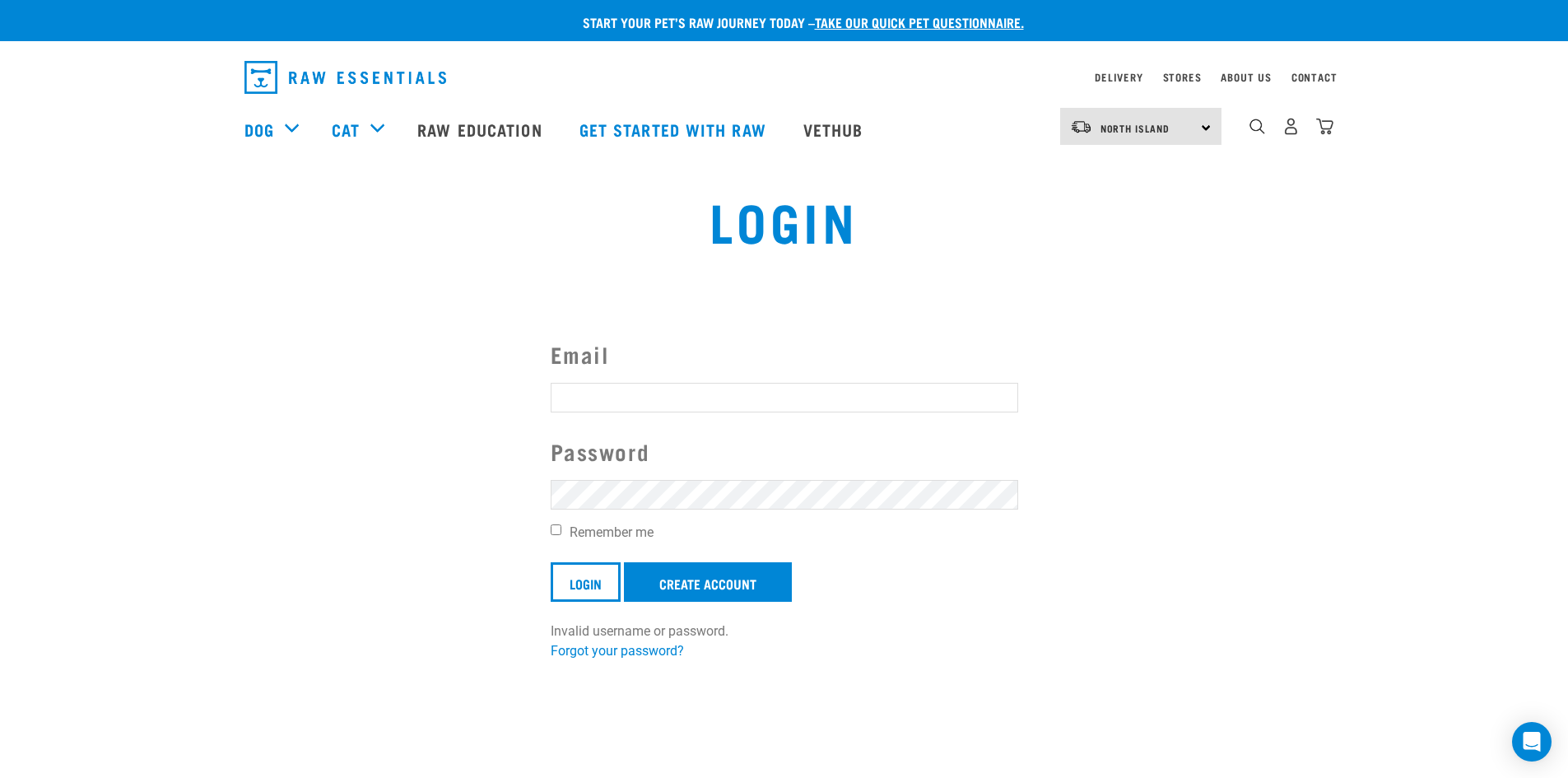 scroll, scrollTop: 0, scrollLeft: 0, axis: both 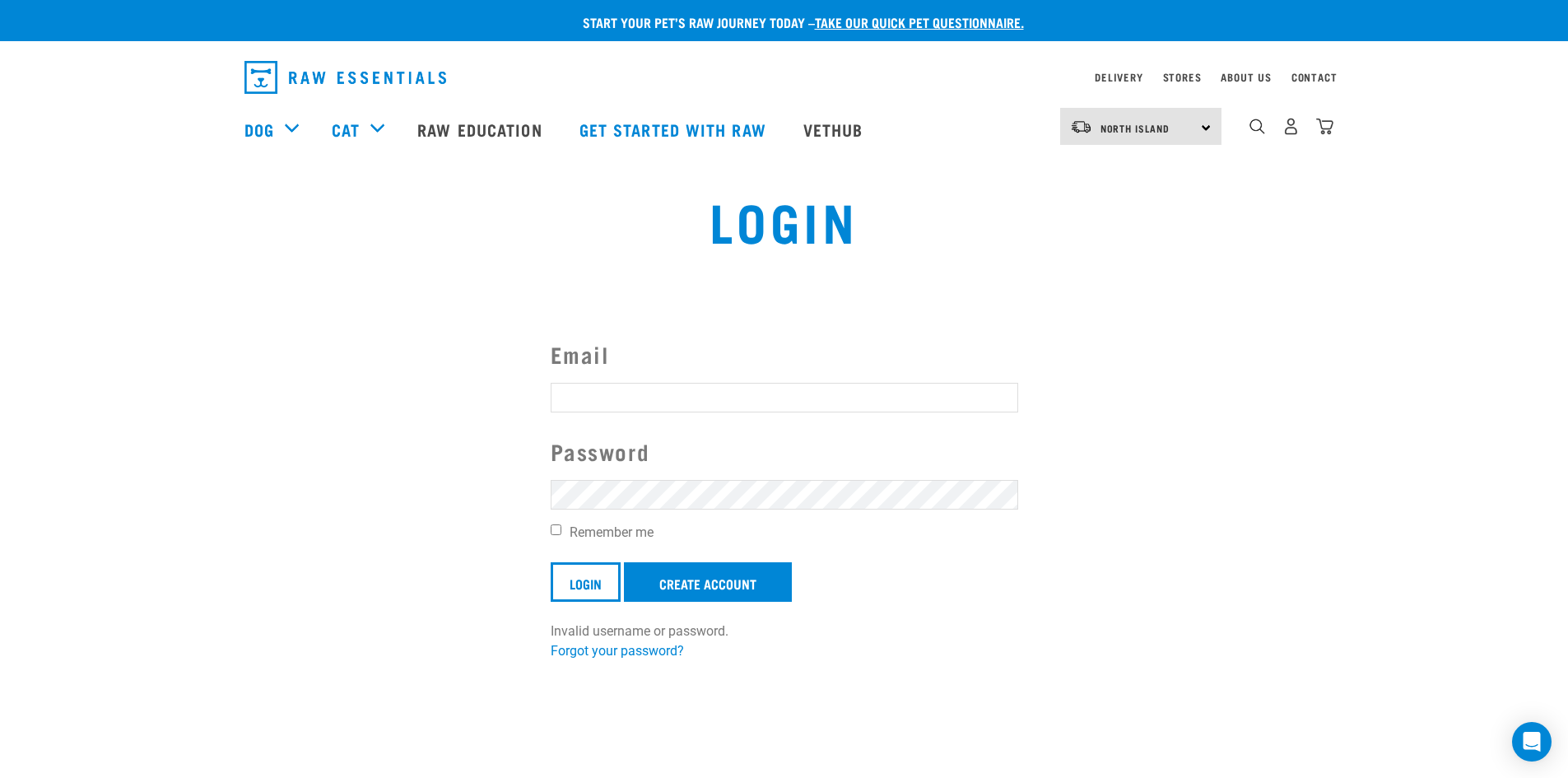 click at bounding box center [30, 350] 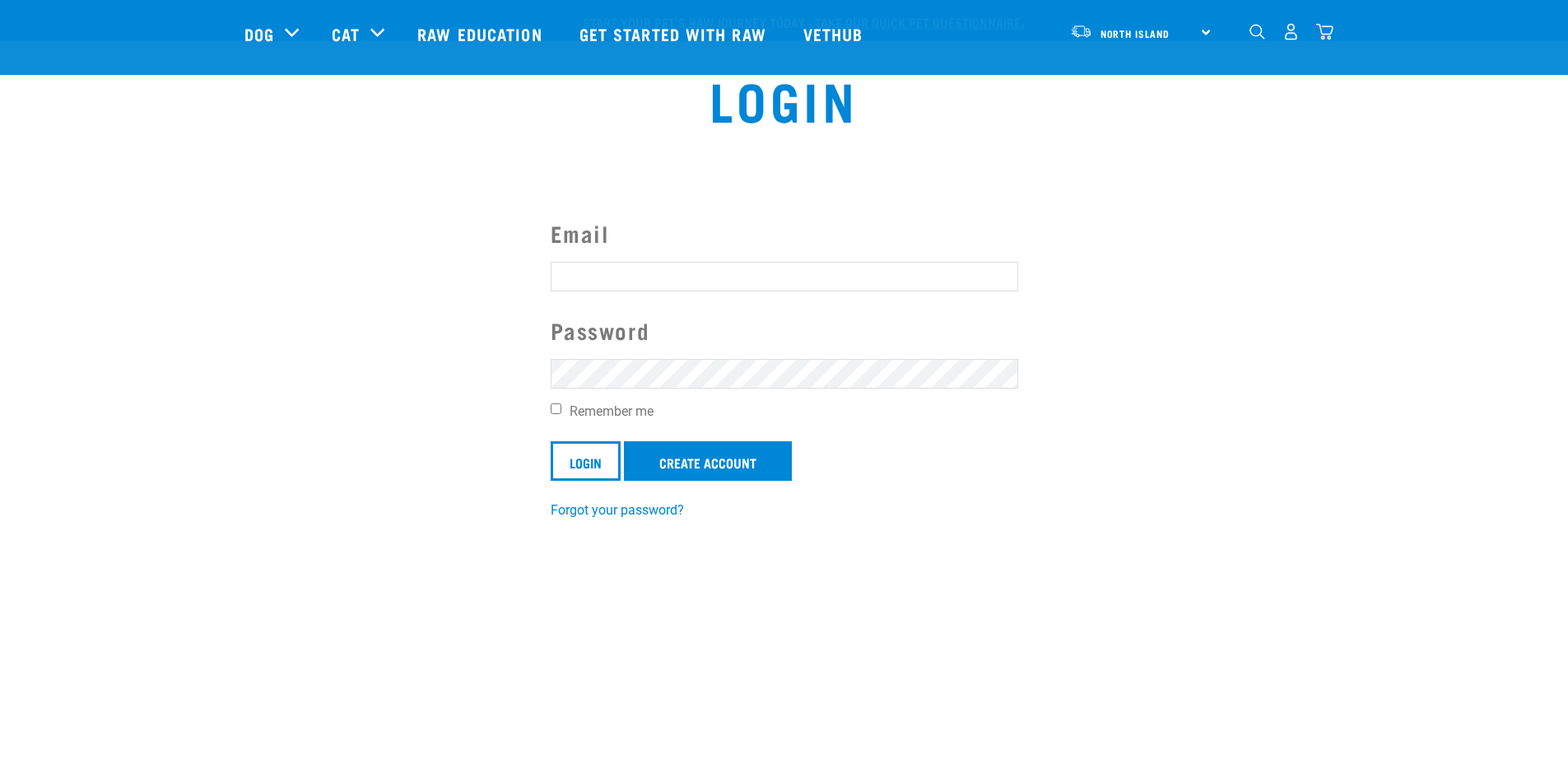 scroll, scrollTop: 356, scrollLeft: 0, axis: vertical 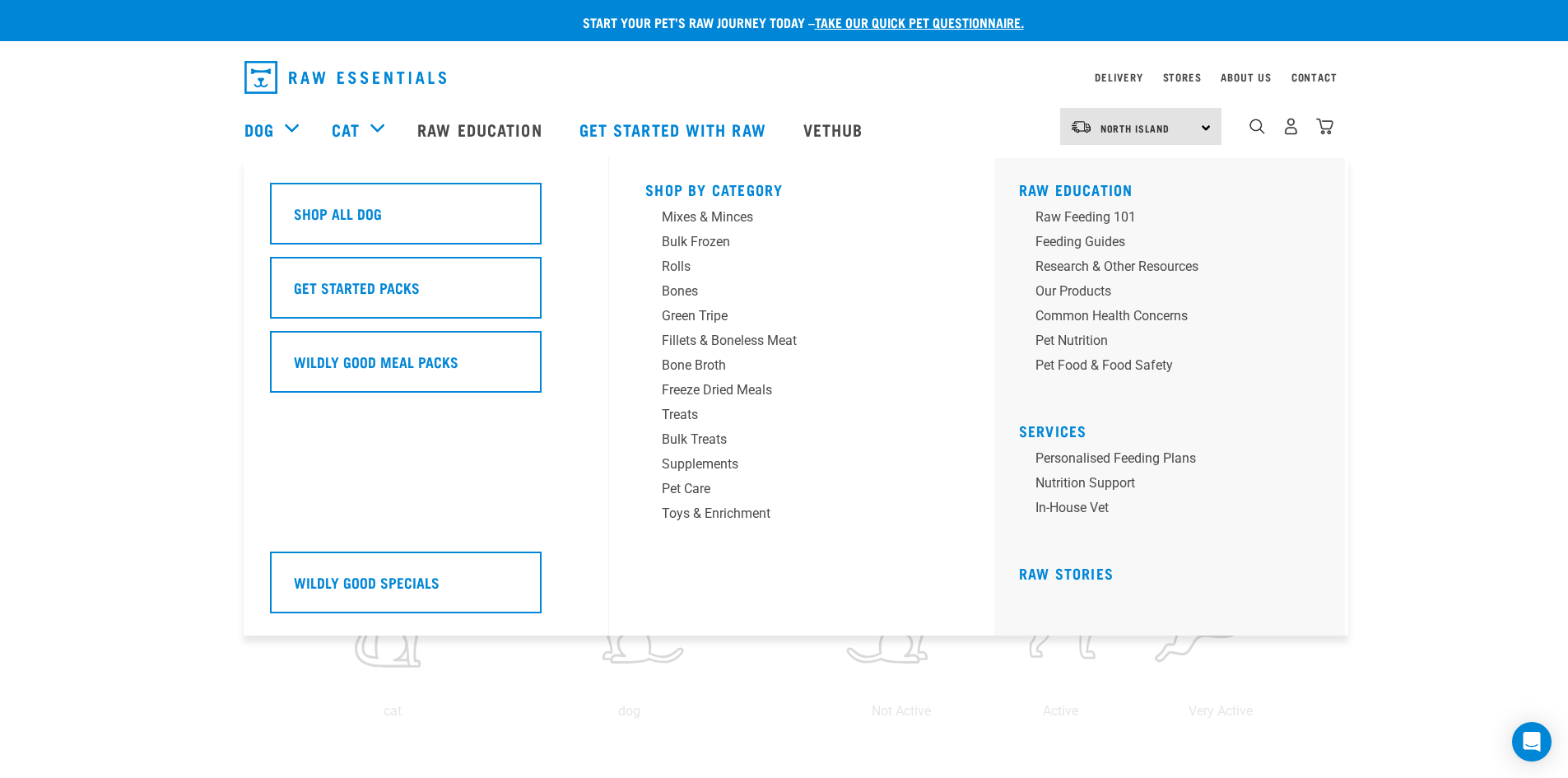 click on "Dog" at bounding box center (280, 129) 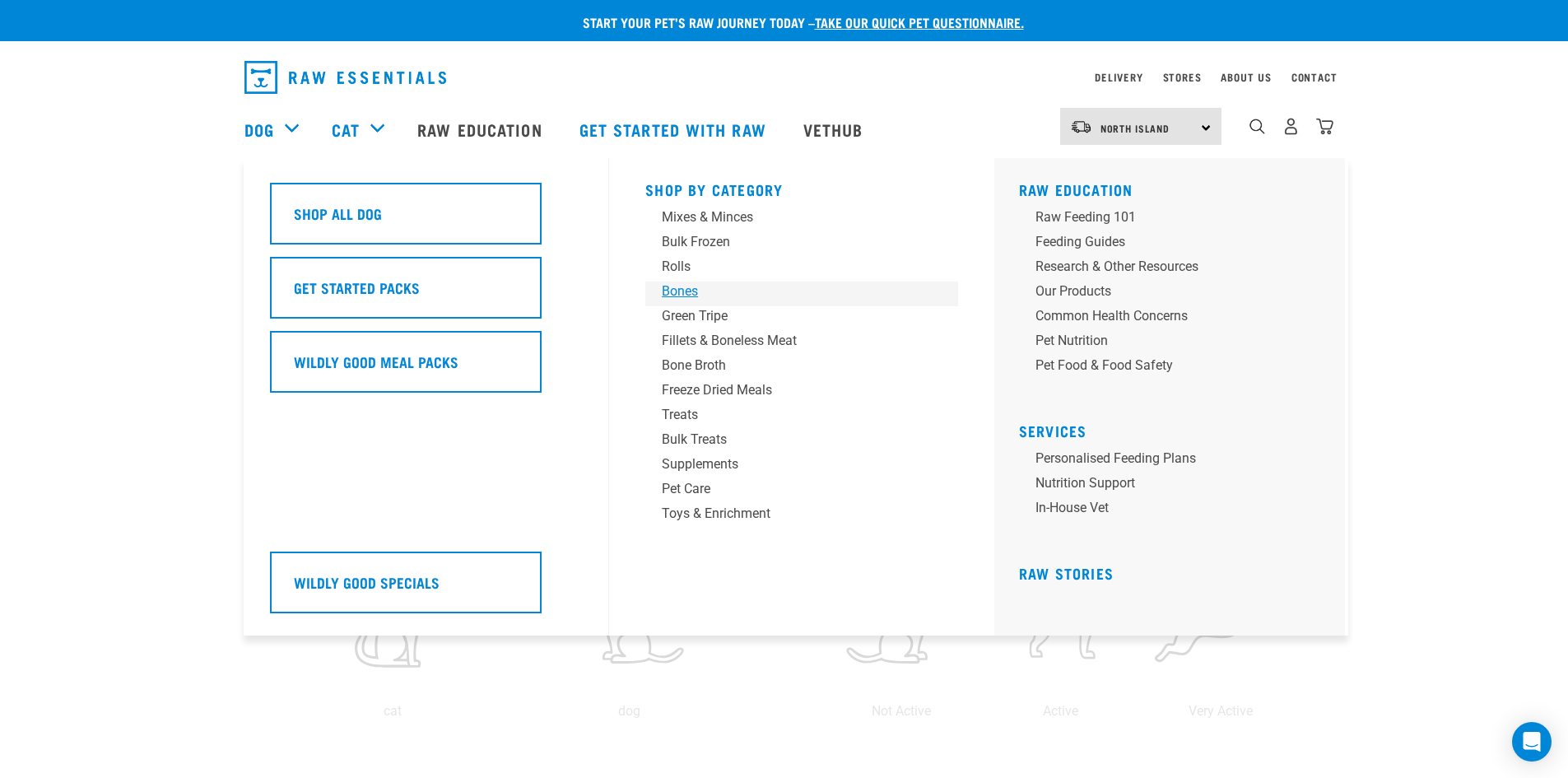 click on "Bones" at bounding box center [790, 291] 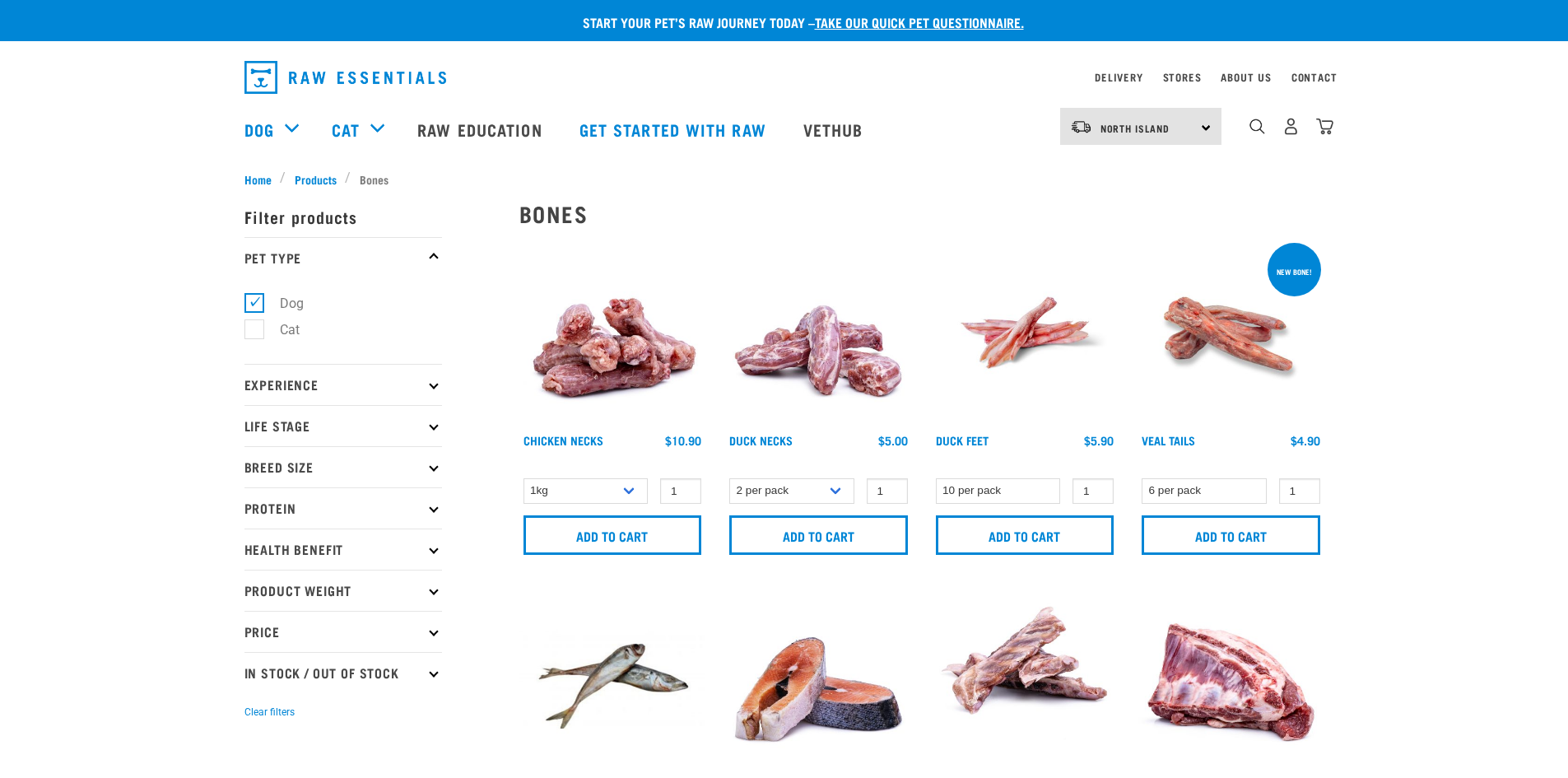 scroll, scrollTop: 0, scrollLeft: 0, axis: both 